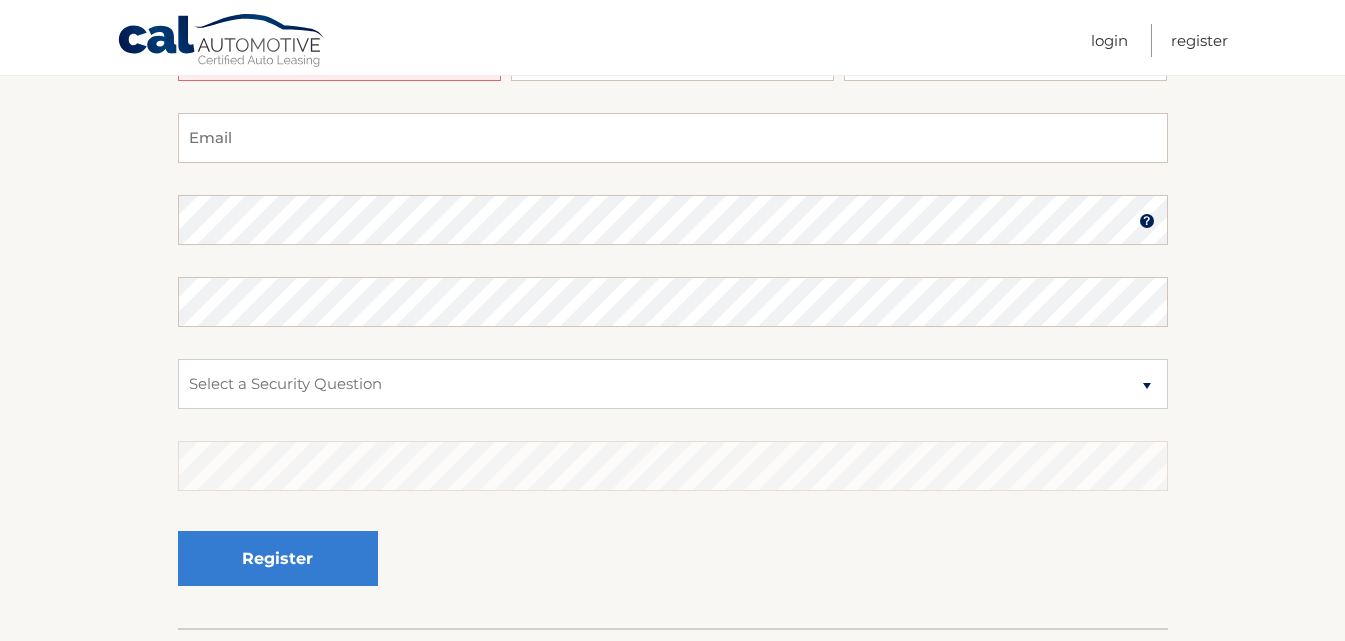 scroll, scrollTop: 300, scrollLeft: 0, axis: vertical 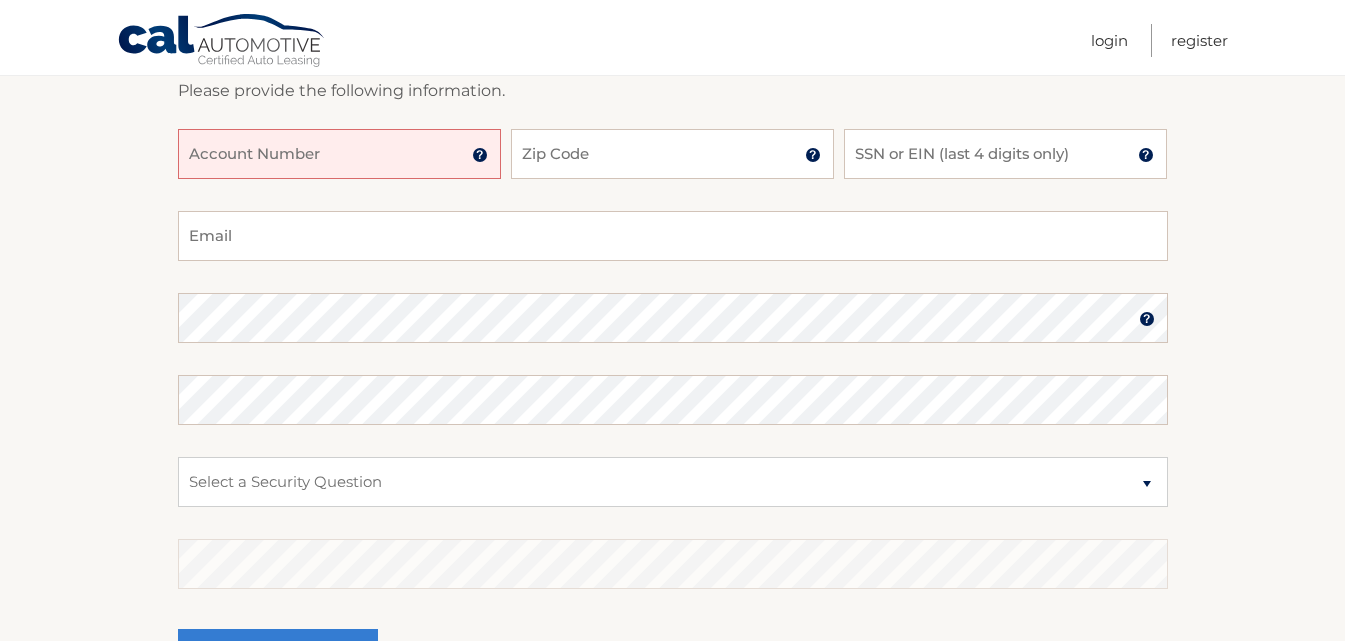 click on "Account Number" at bounding box center [339, 154] 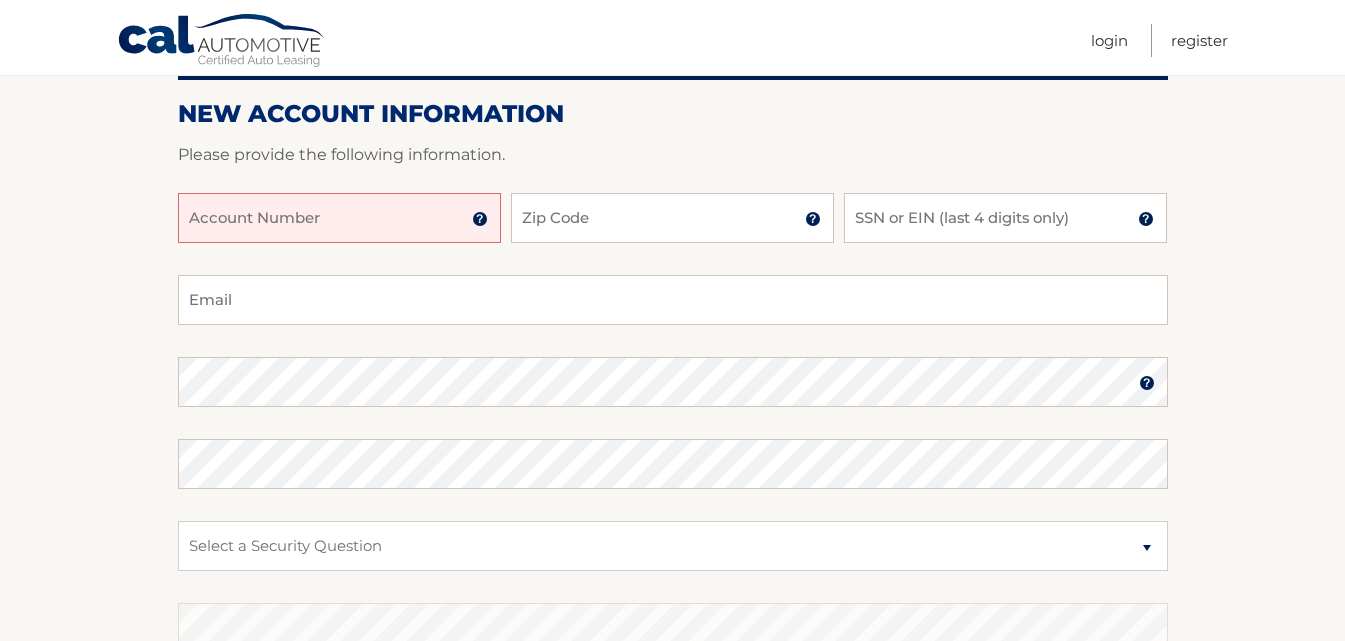scroll, scrollTop: 200, scrollLeft: 0, axis: vertical 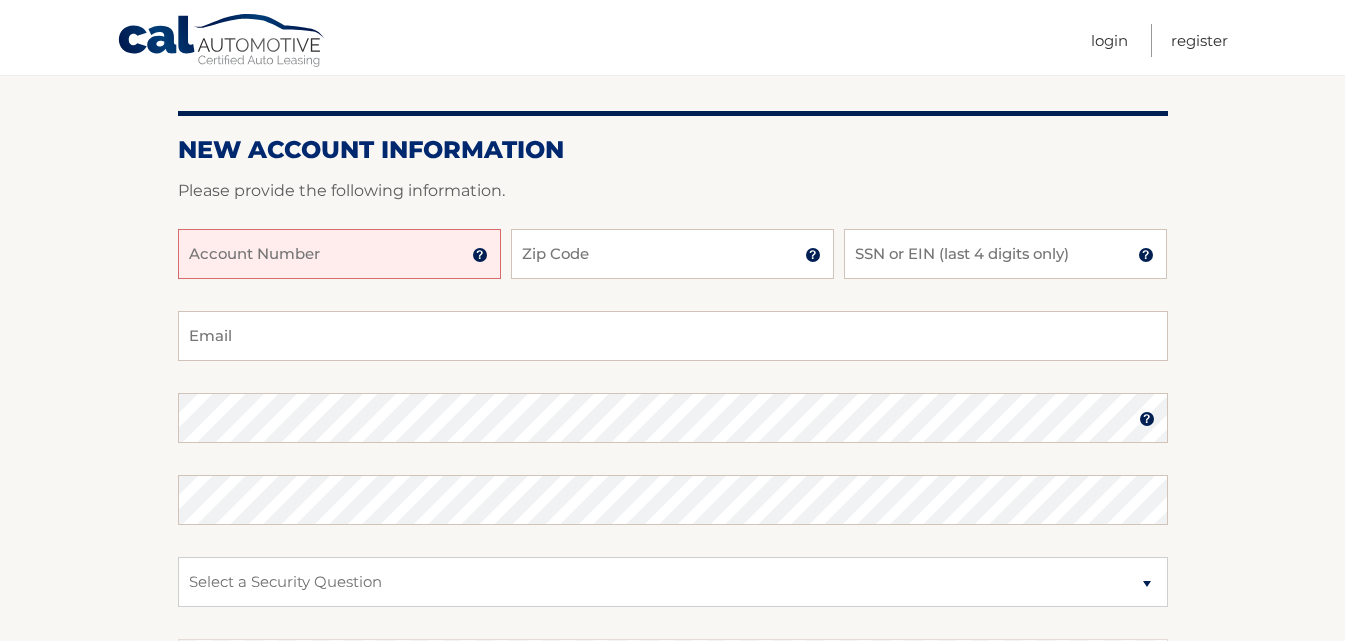 click on "Account Number" at bounding box center (339, 254) 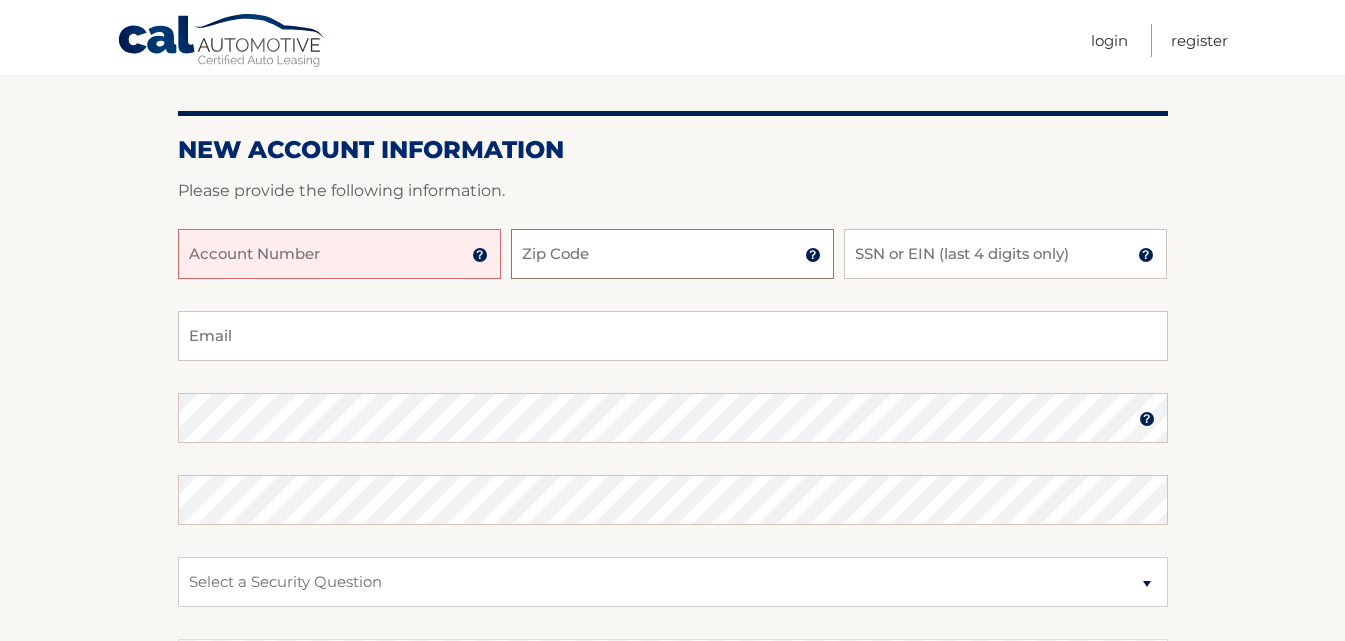 click on "Zip Code" at bounding box center [672, 254] 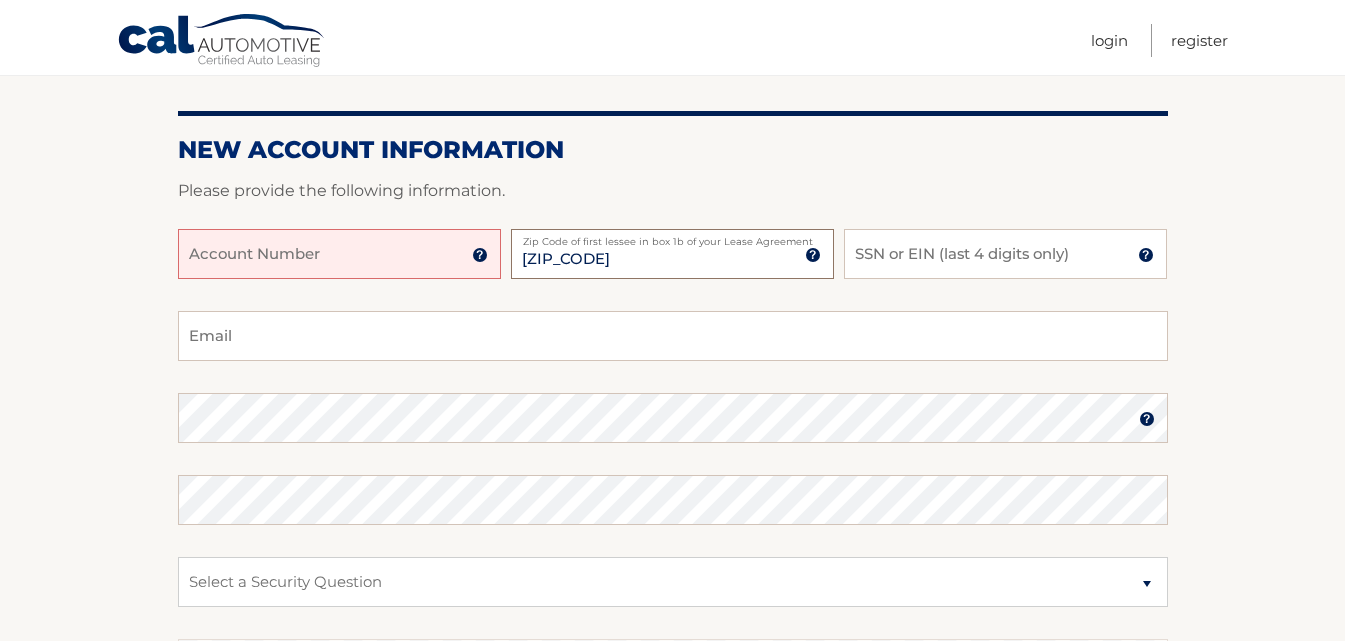 type on "33178" 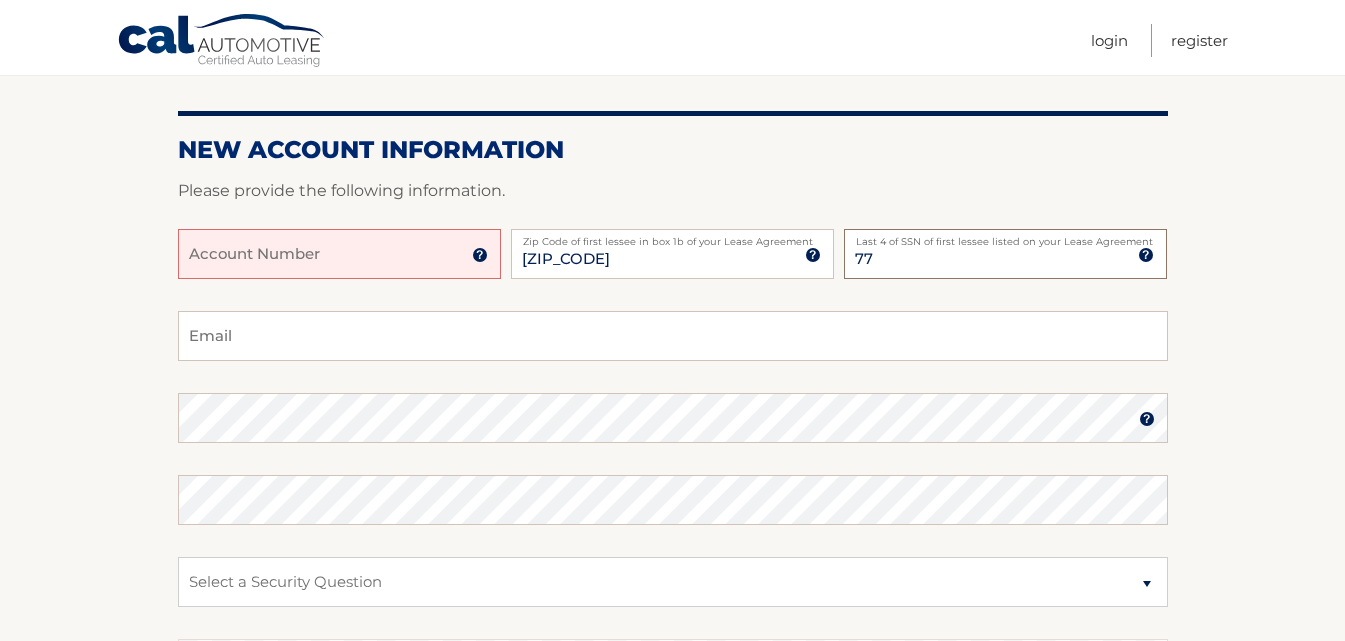 type on "7" 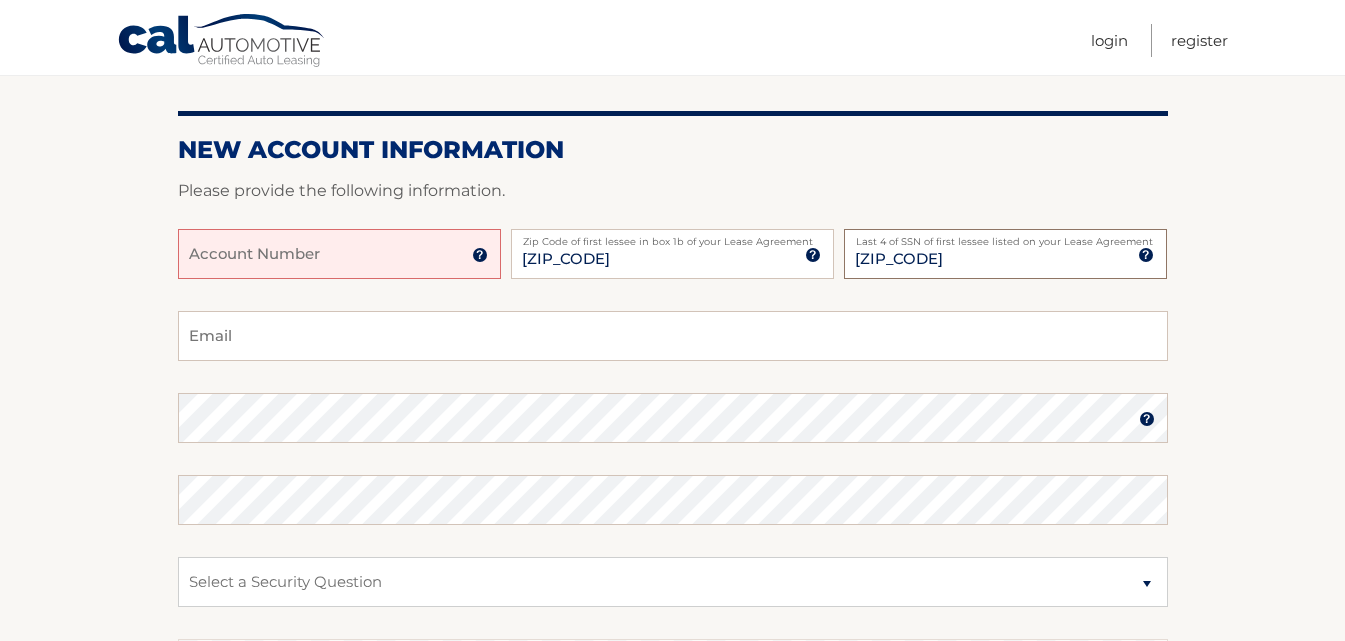 type on "2971" 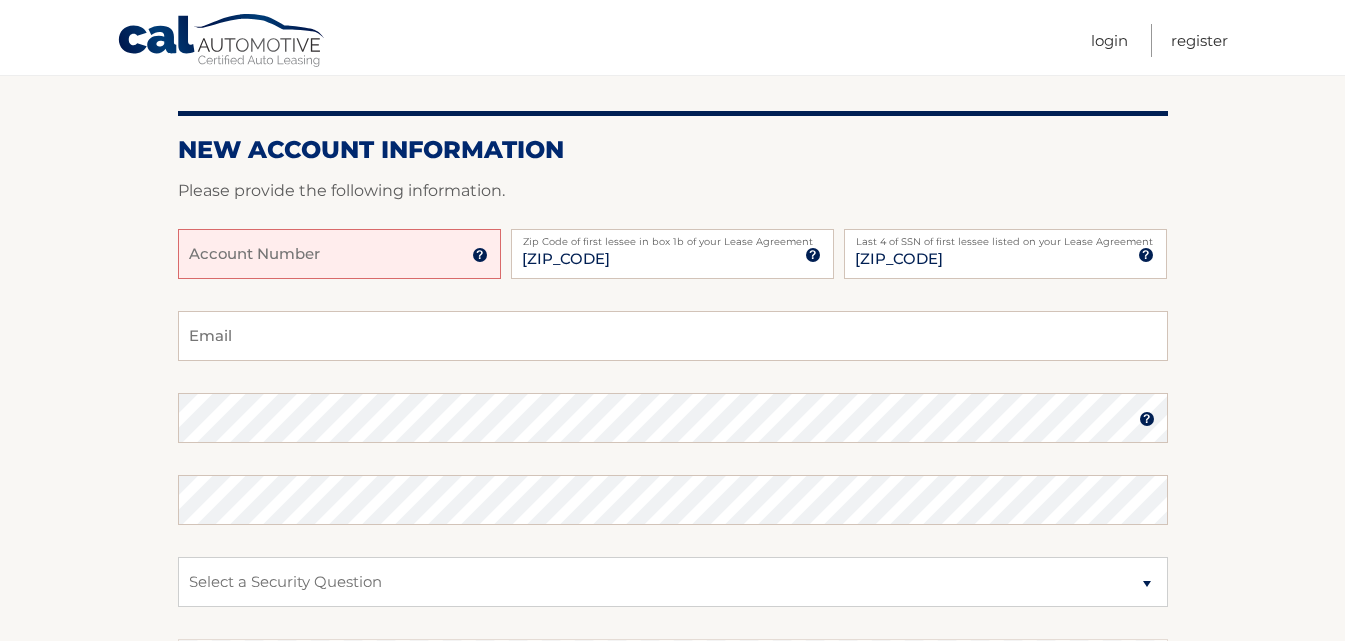 click on "Account Number" at bounding box center (339, 254) 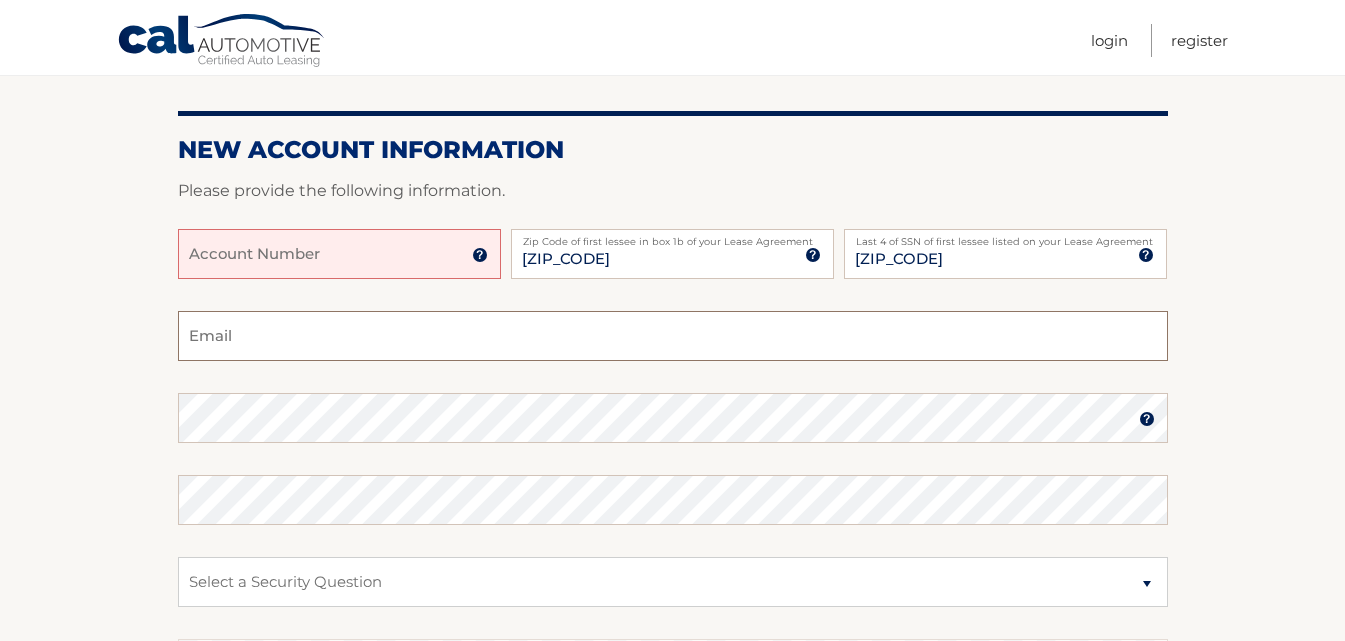 click on "Email" at bounding box center [673, 336] 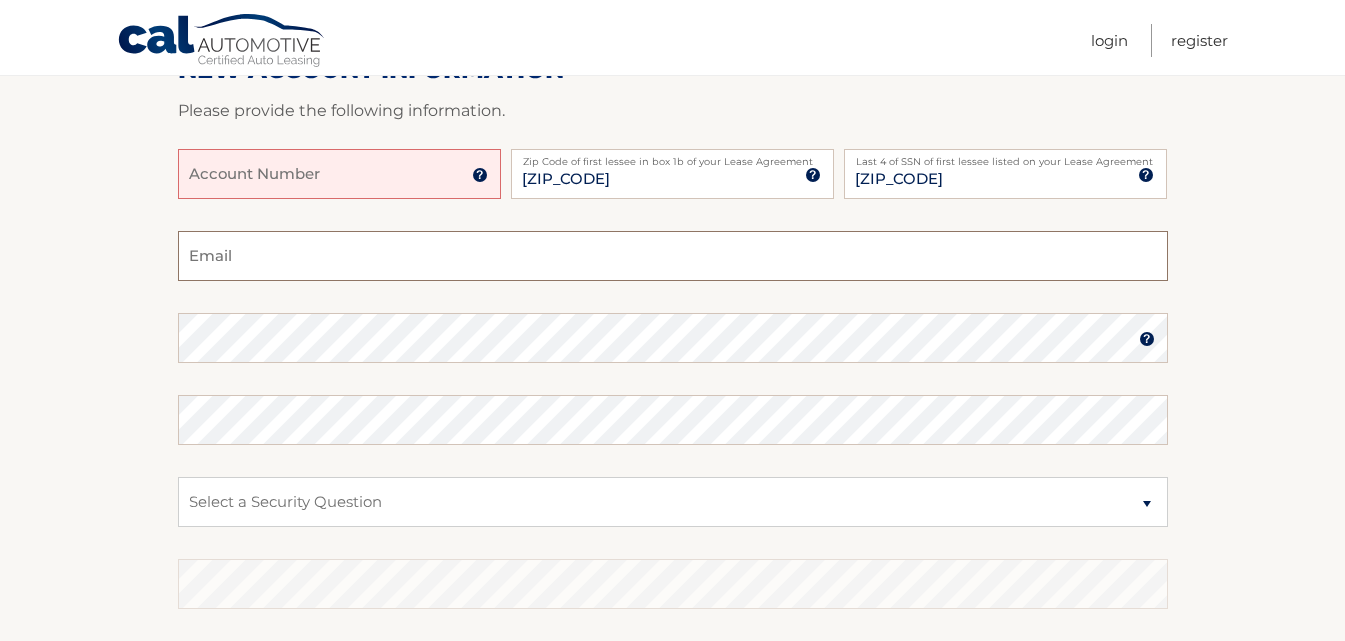 scroll, scrollTop: 300, scrollLeft: 0, axis: vertical 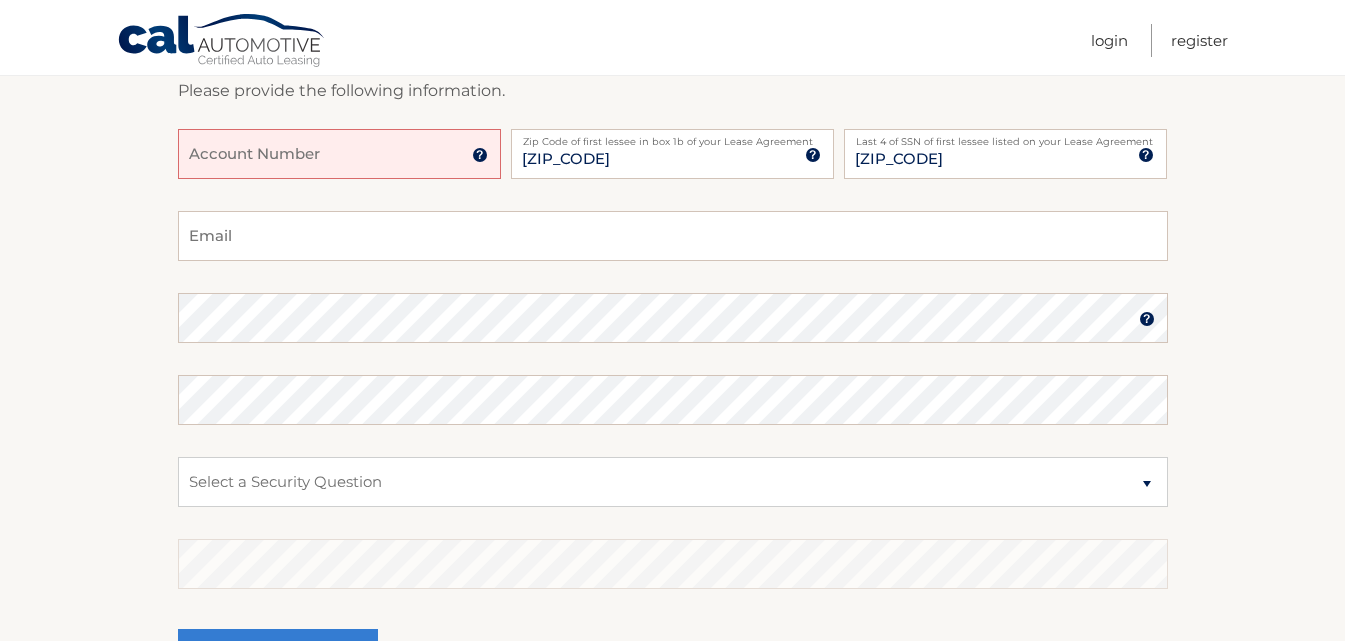 click at bounding box center (480, 155) 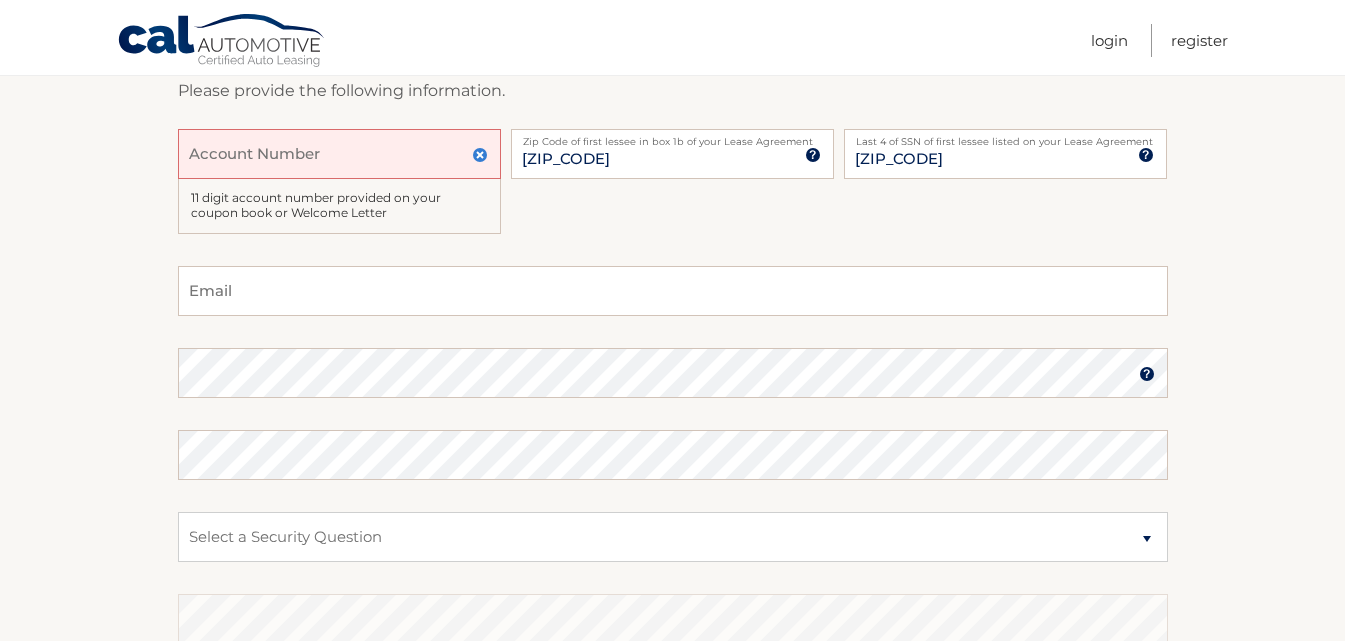 click on "Account Number" at bounding box center (339, 154) 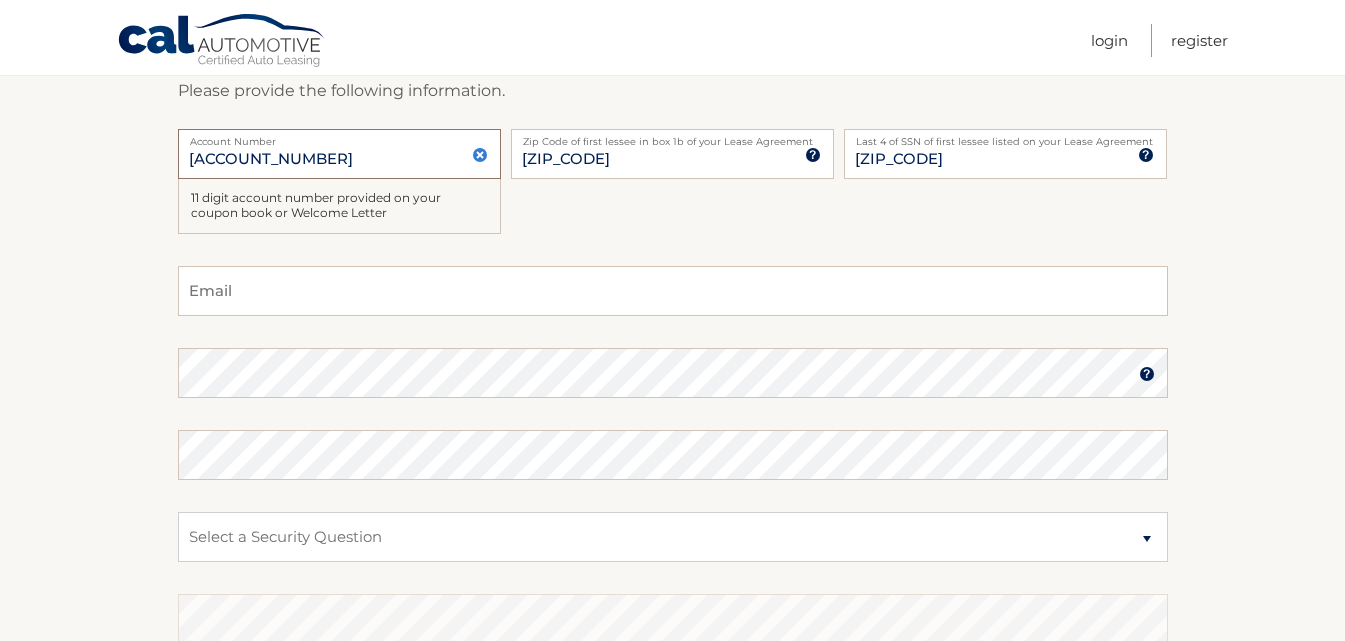 type on "44455934675" 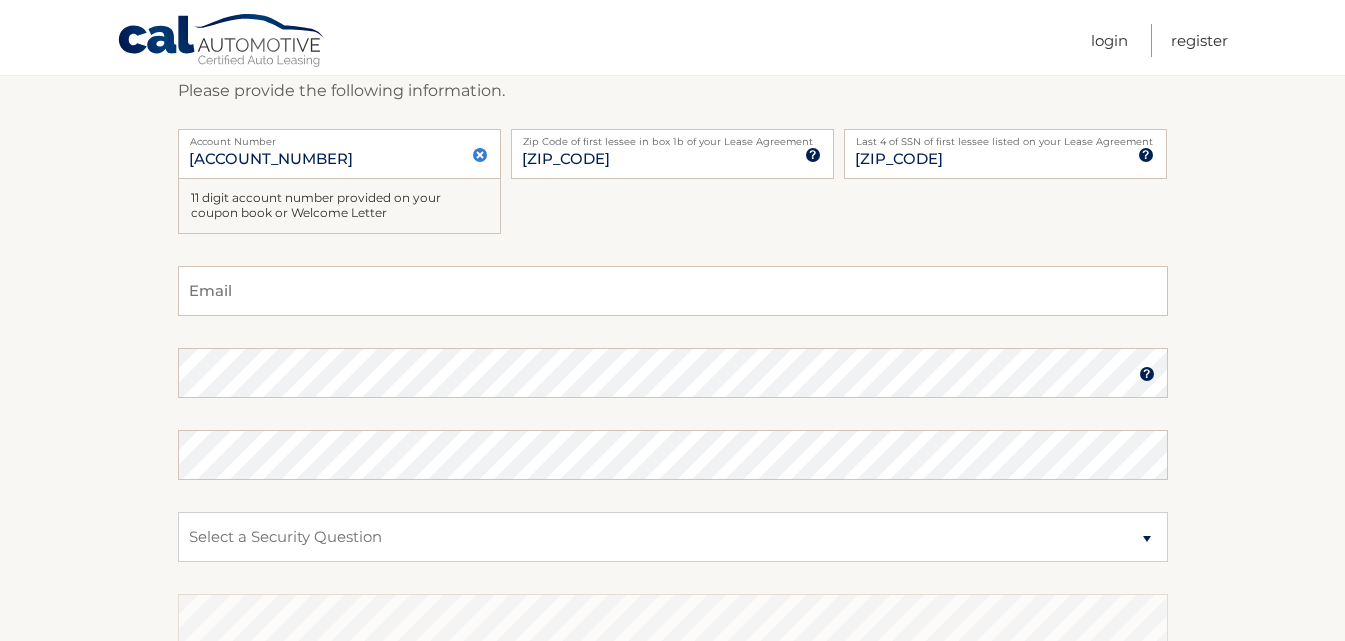 click on "44455934675
Account Number
11 digit account number provided on your coupon book or Welcome Letter
33178
Zip Code of first lessee in box 1b of your Lease Agreement
Zip Code of first lessee in box 1b of your Lease Agreement
2971
Last 4 of SSN of first lessee listed on your Lease Agreement
Last 4 of SSN of first lessee listed on your Lease Agreement" at bounding box center [673, 197] 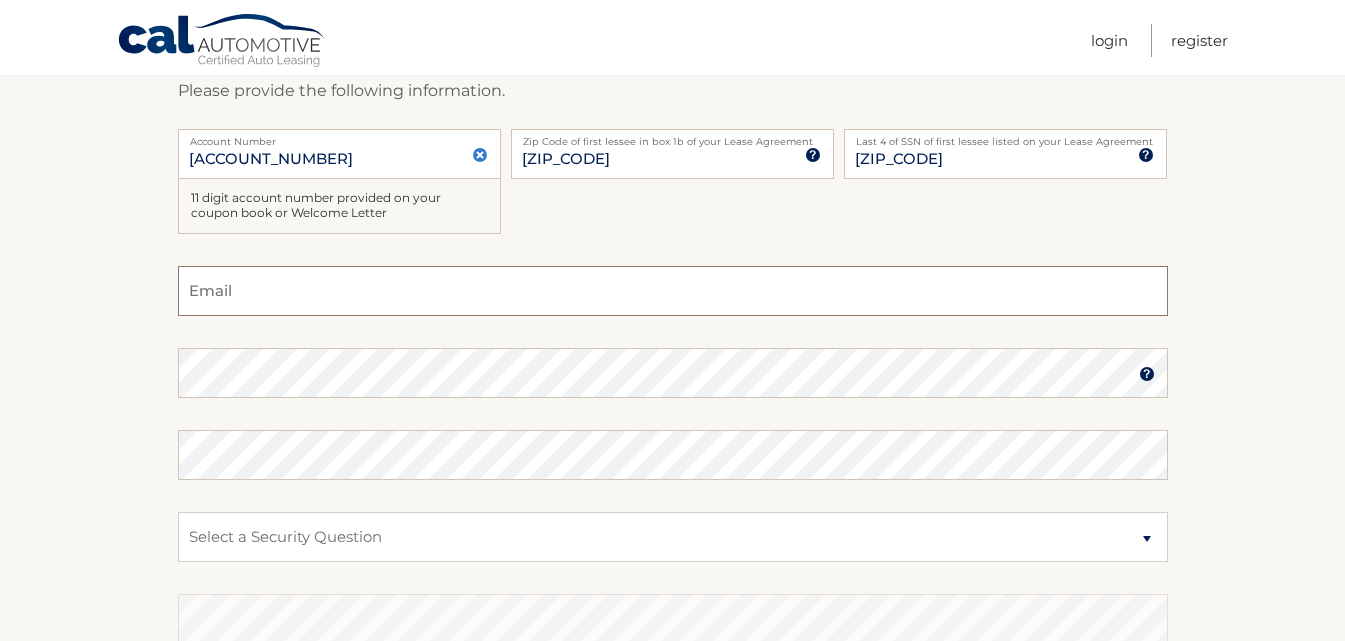 click on "Email" at bounding box center (673, 291) 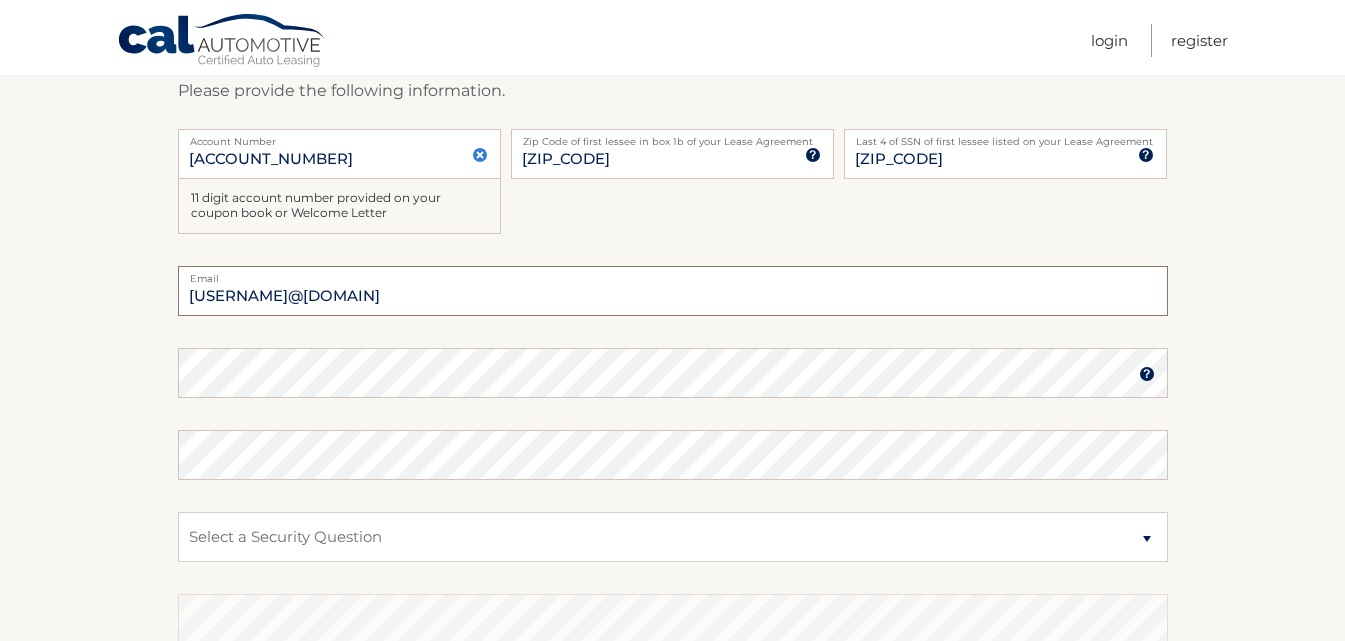 type on "juansantiagorv@gmail.com" 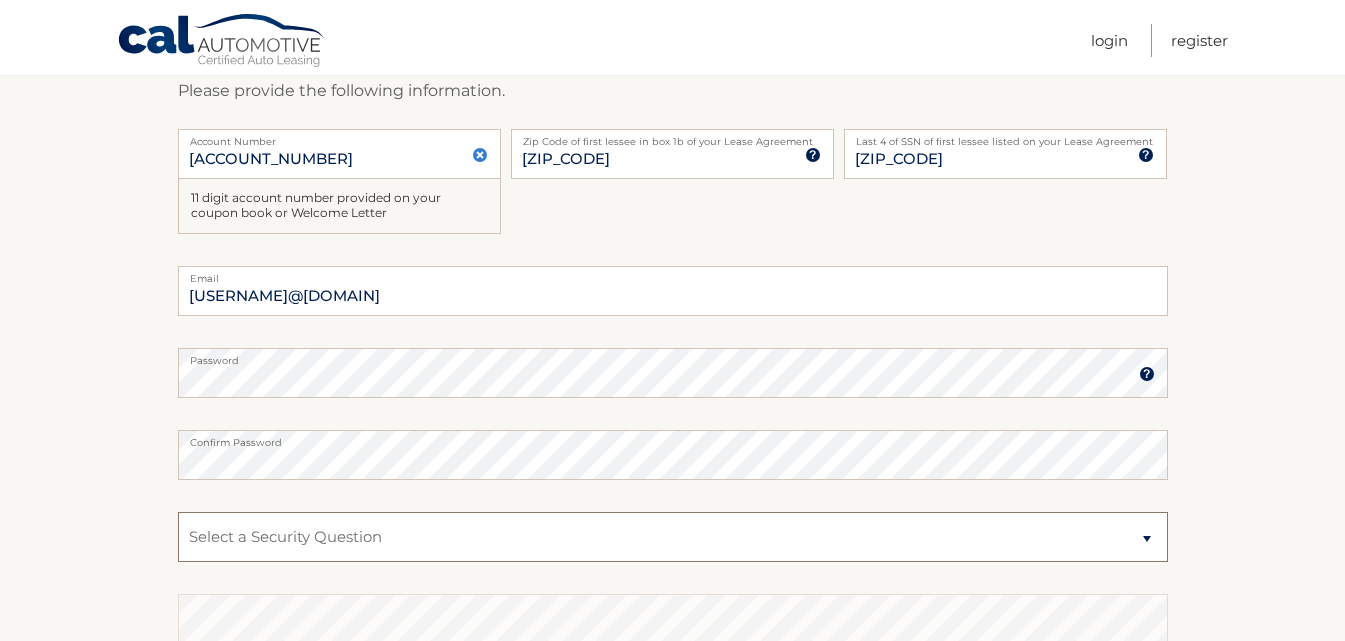 click on "Select a Security Question
What was the name of your elementary school?
What is your mother’s maiden name?
What street did you live on in the third grade?
In what city or town was your first job?
What was your childhood phone number including area code? (e.g., 000-000-0000)" at bounding box center [673, 537] 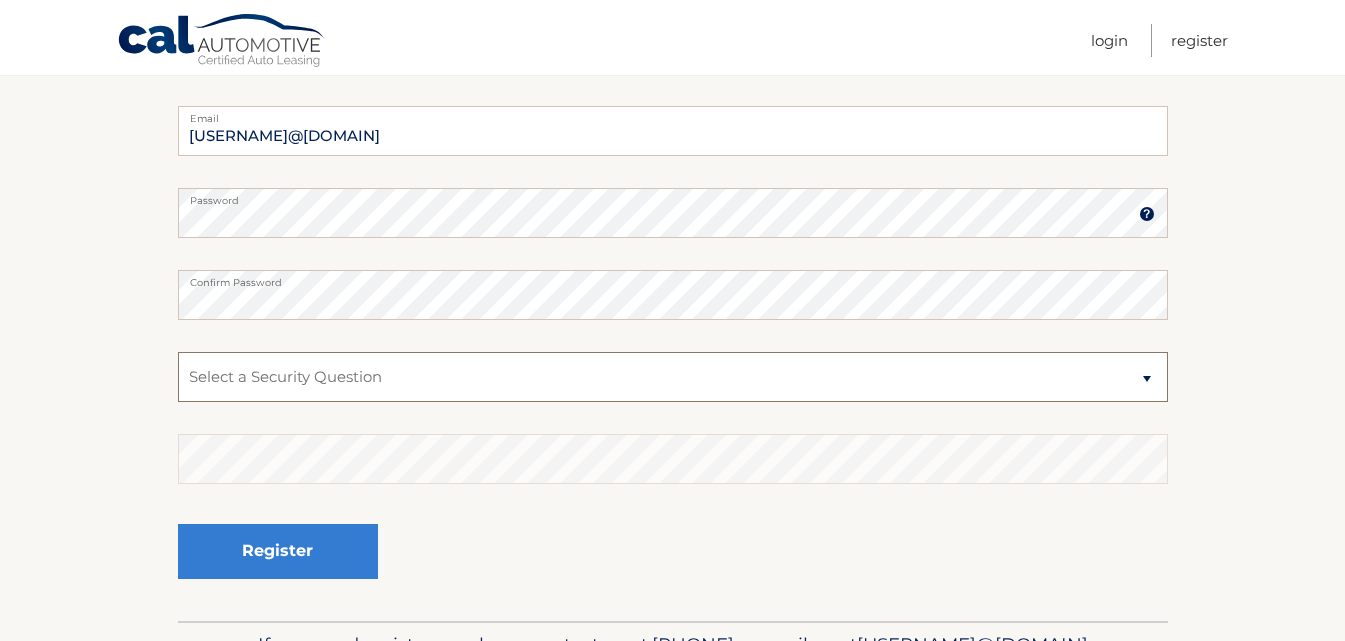 scroll, scrollTop: 500, scrollLeft: 0, axis: vertical 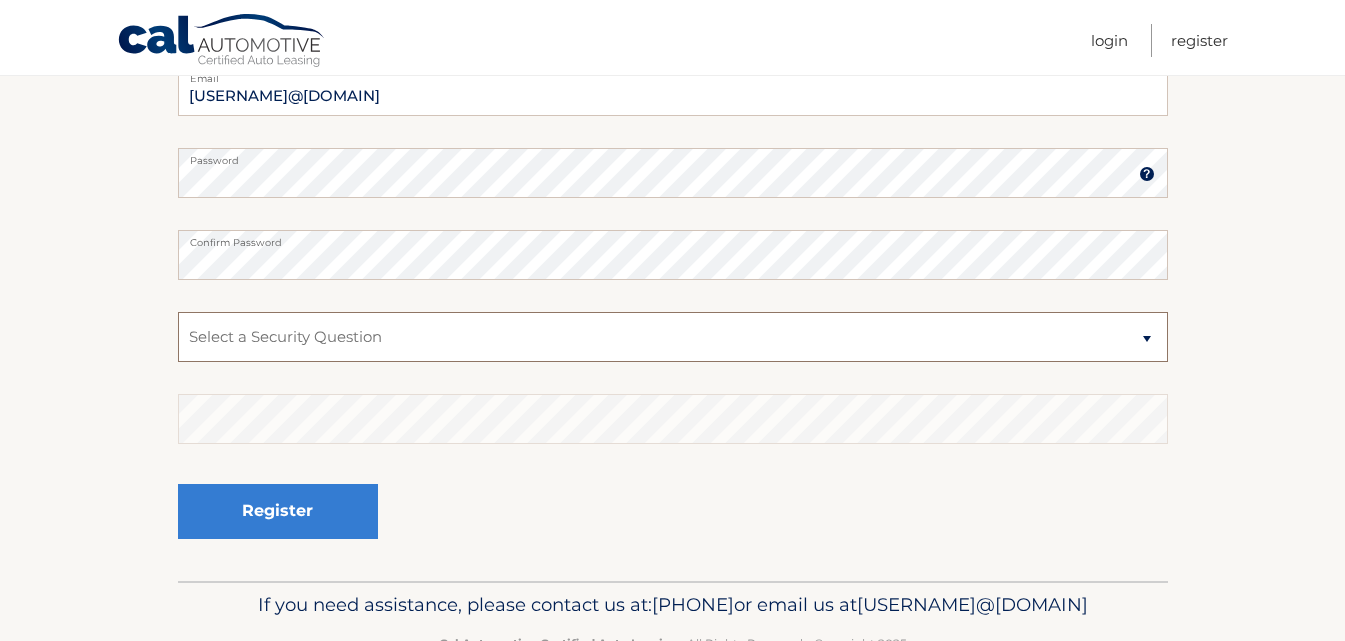 click on "Select a Security Question
What was the name of your elementary school?
What is your mother’s maiden name?
What street did you live on in the third grade?
In what city or town was your first job?
What was your childhood phone number including area code? (e.g., 000-000-0000)" at bounding box center [673, 337] 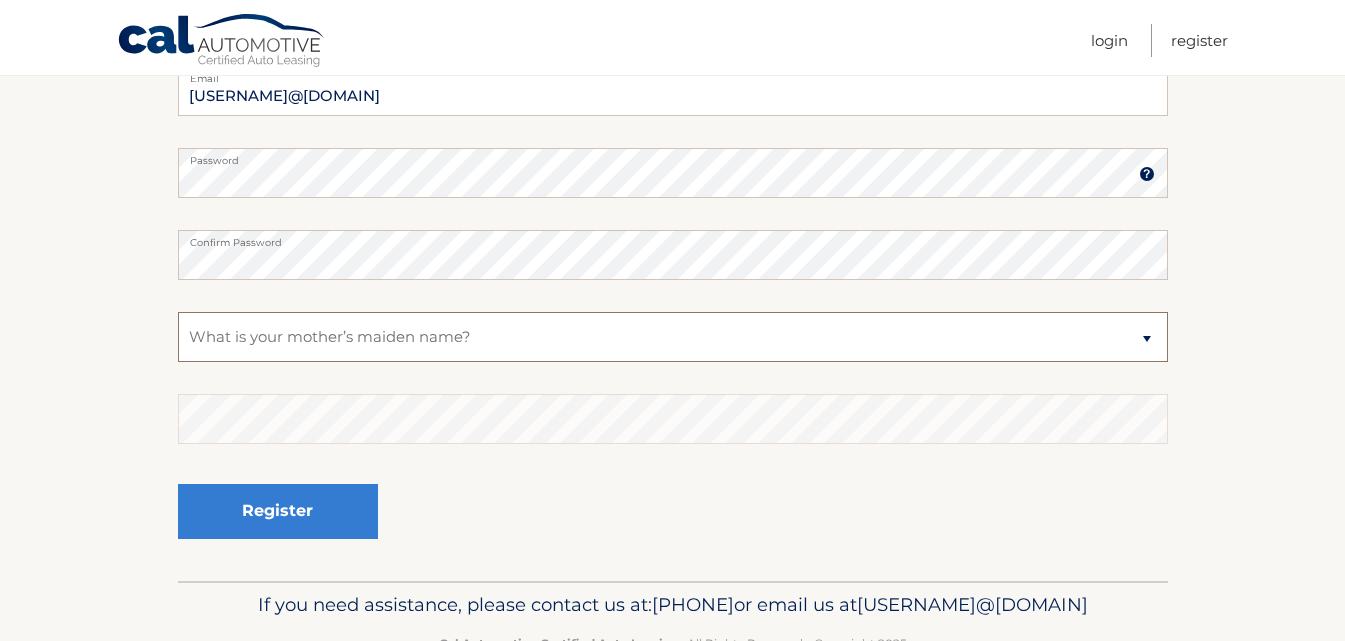 click on "Select a Security Question
What was the name of your elementary school?
What is your mother’s maiden name?
What street did you live on in the third grade?
In what city or town was your first job?
What was your childhood phone number including area code? (e.g., 000-000-0000)" at bounding box center [673, 337] 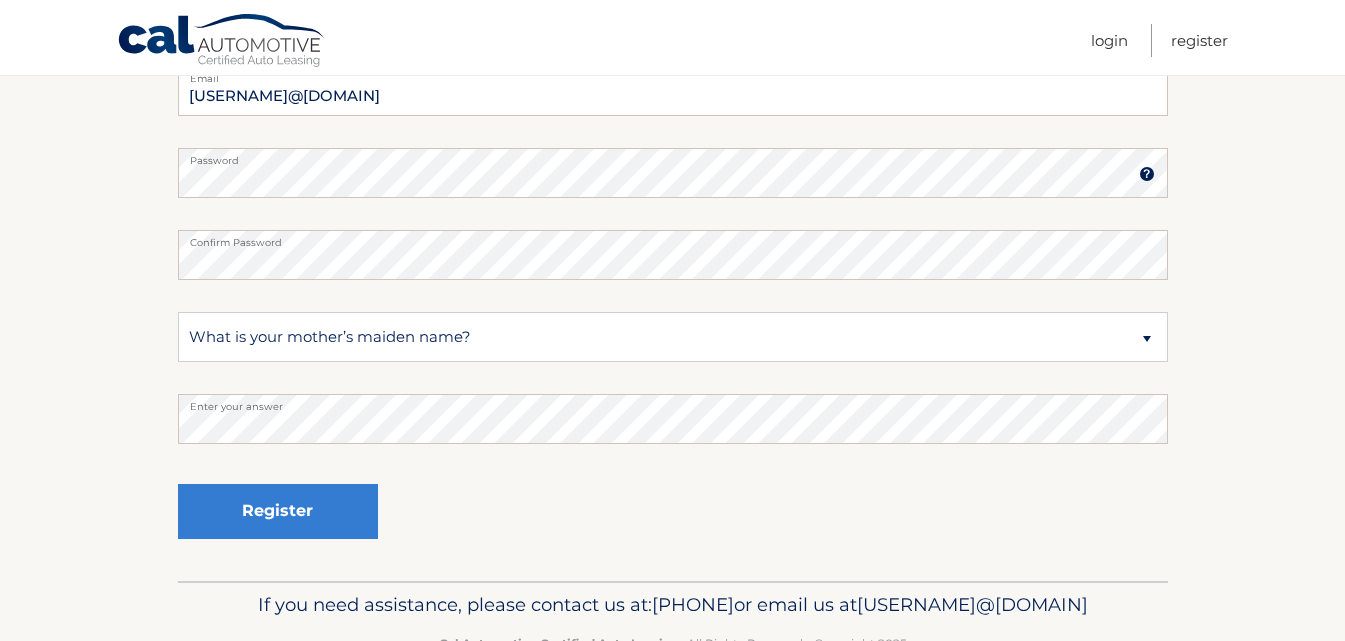 click on "New Account Information
Please provide the following information.
44455934675
Account Number
11 digit account number provided on your coupon book or Welcome Letter
33178
Zip Code of first lessee in box 1b of your Lease Agreement
Zip Code of first lessee in box 1b of your Lease Agreement
2971
Last 4 of SSN of first lessee listed on your Lease Agreement
Last 4 of SSN of first lessee listed on your Lease Agreement
juansantiagorv@gmail.com
Email" at bounding box center [672, 163] 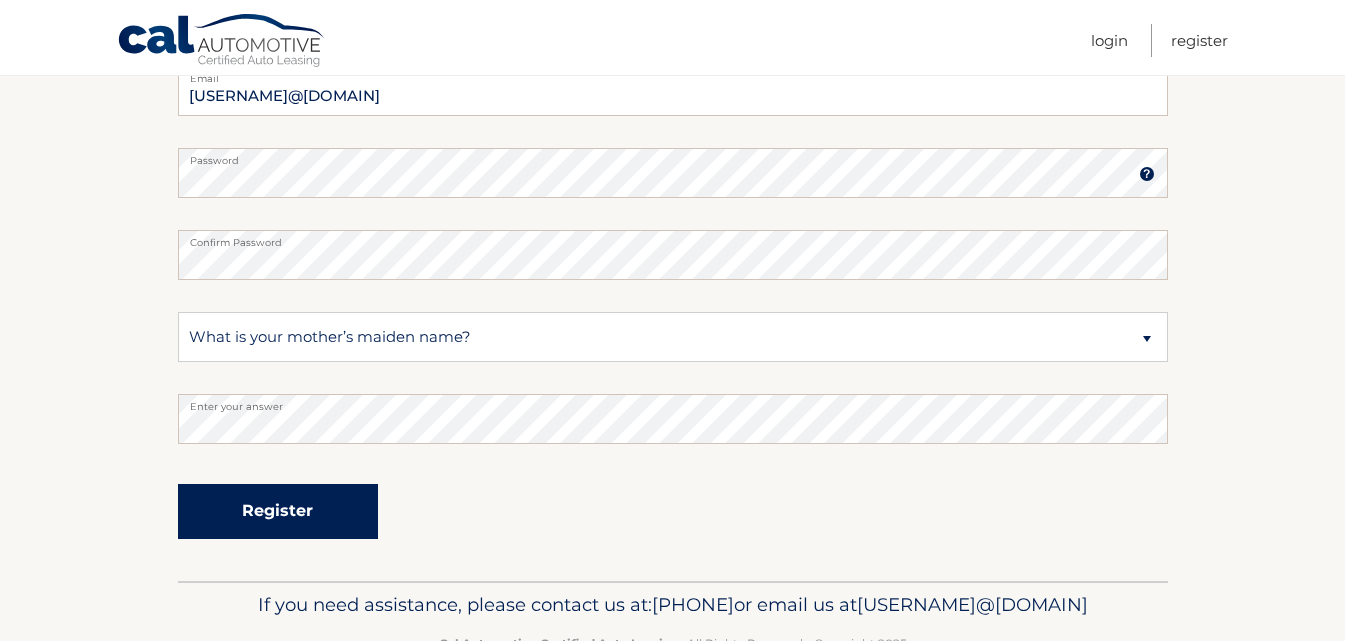 click on "Register" at bounding box center (278, 511) 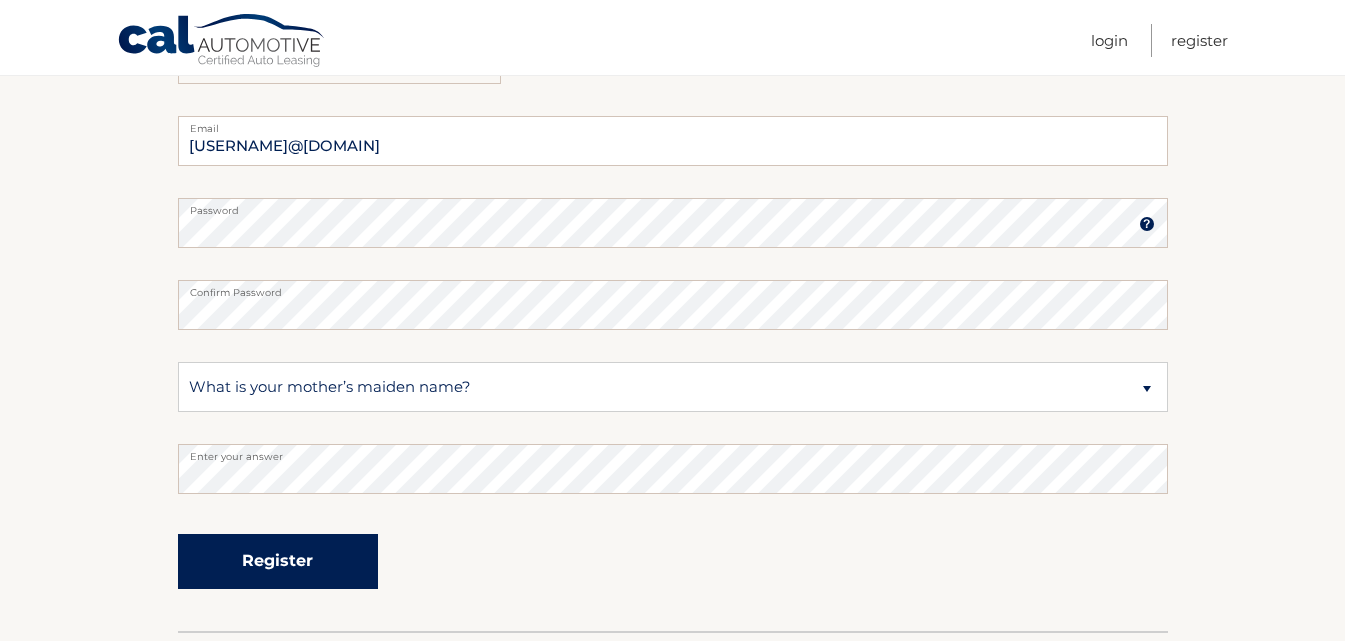 scroll, scrollTop: 400, scrollLeft: 0, axis: vertical 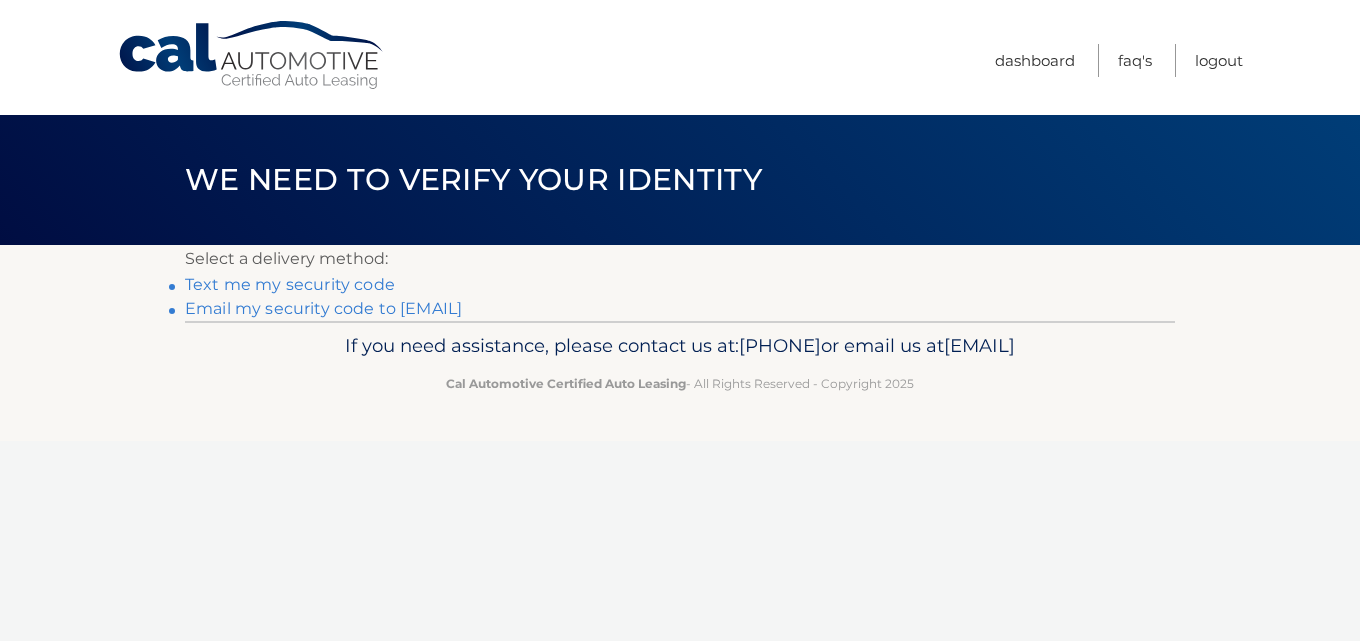 click on "Text me my security code" at bounding box center (290, 284) 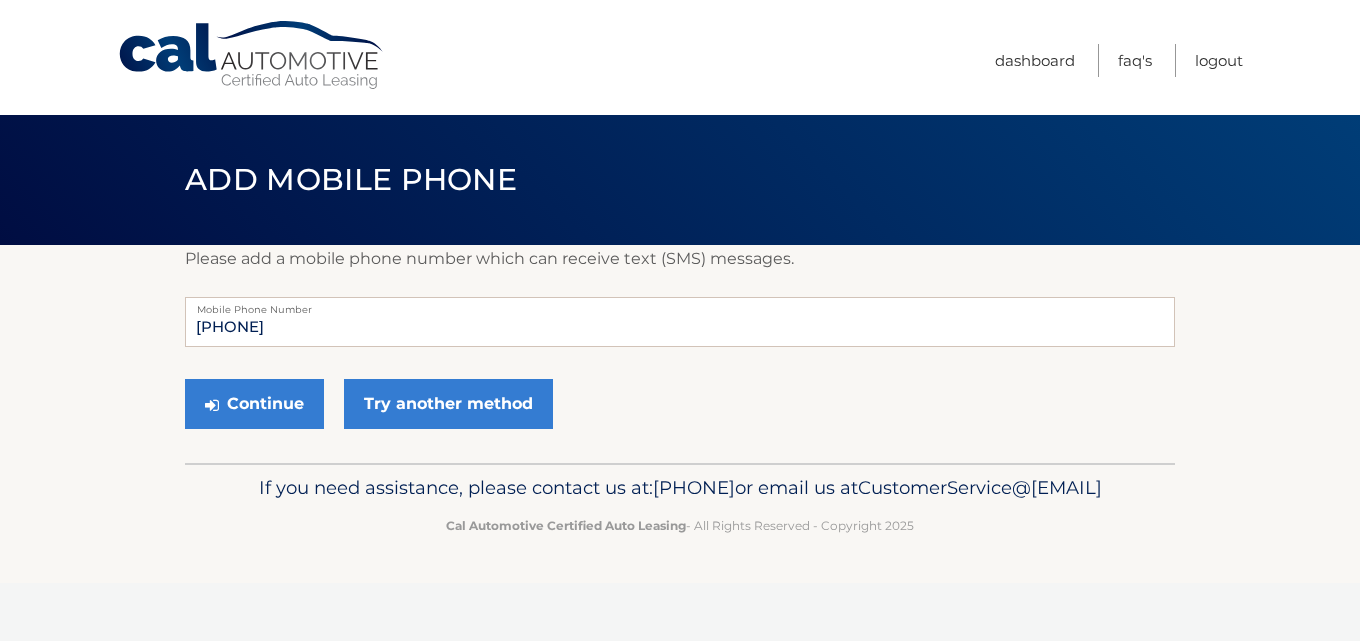 scroll, scrollTop: 0, scrollLeft: 0, axis: both 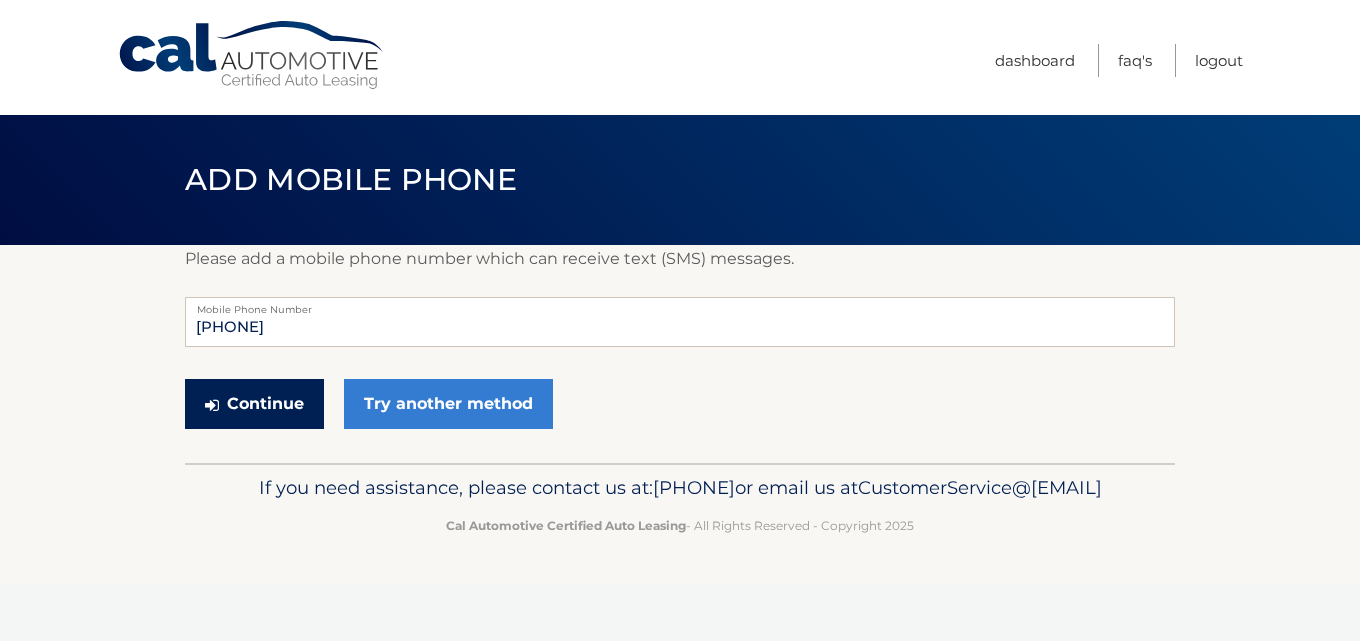 click on "Continue" at bounding box center [254, 404] 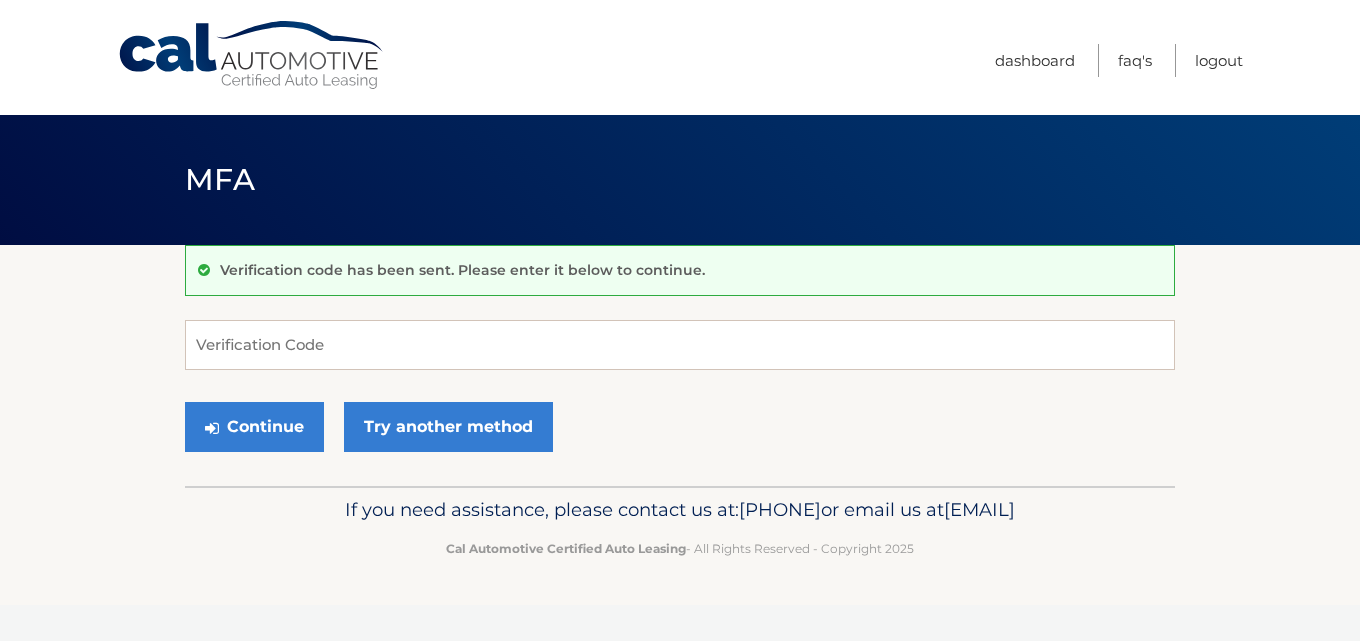 scroll, scrollTop: 0, scrollLeft: 0, axis: both 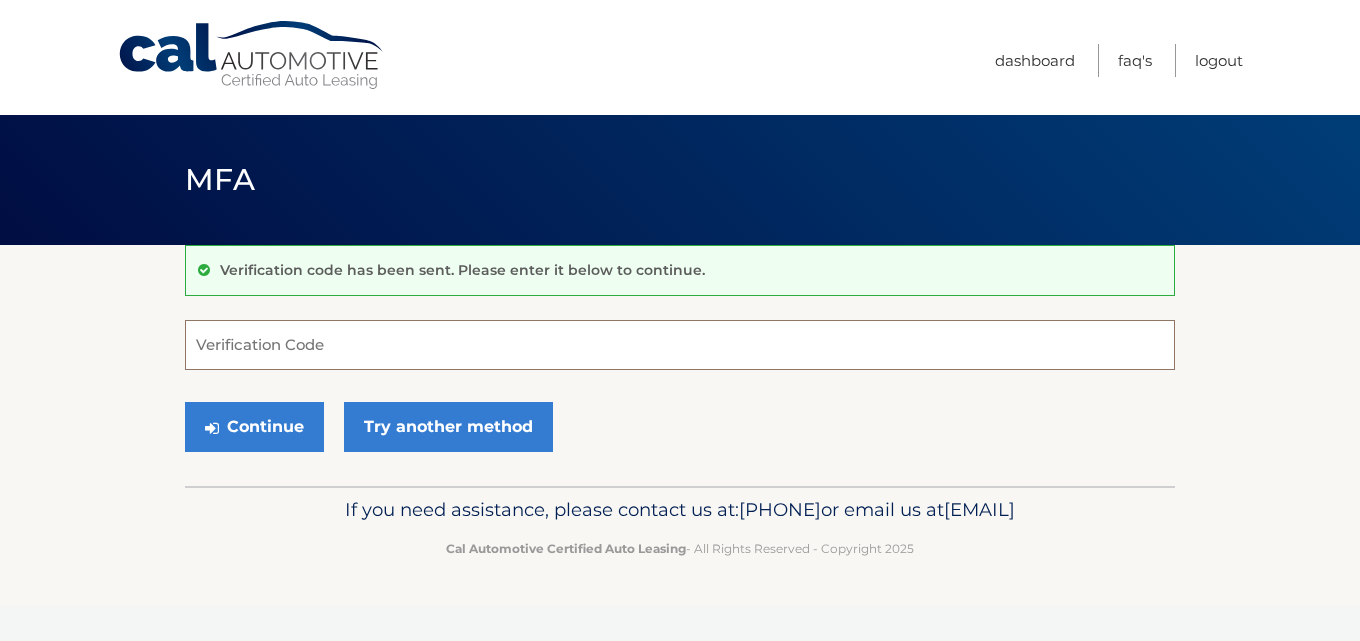 click on "Verification Code" at bounding box center (680, 345) 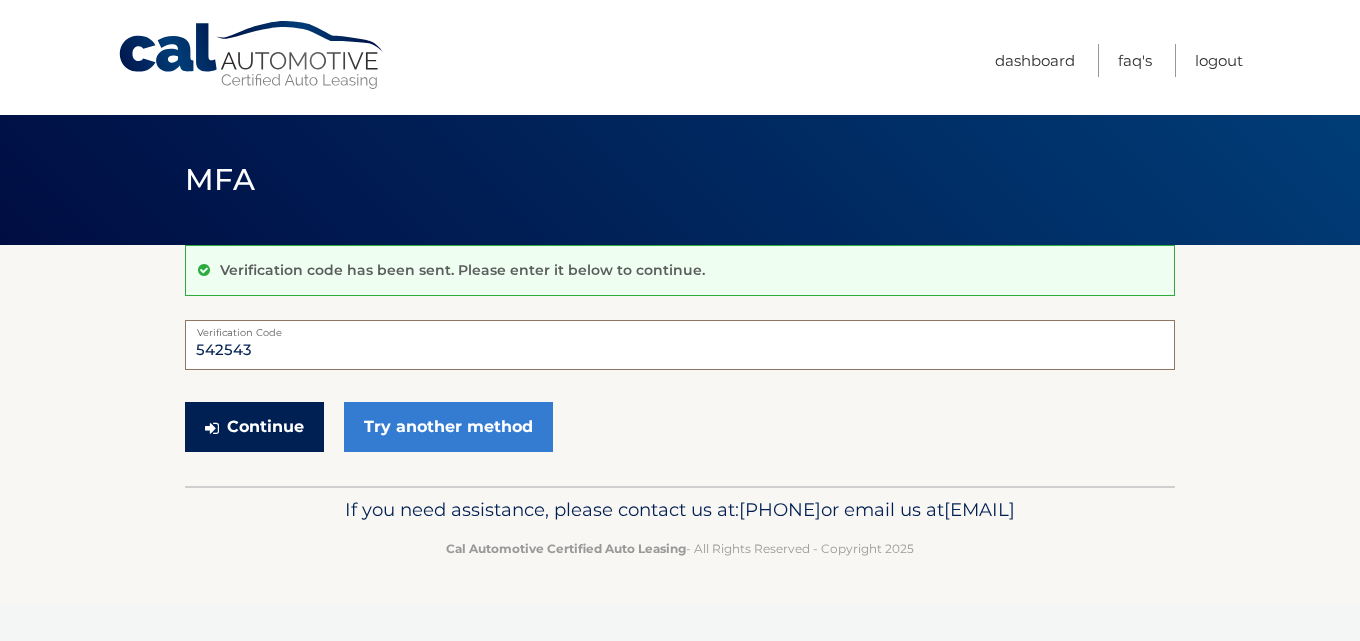 type on "542543" 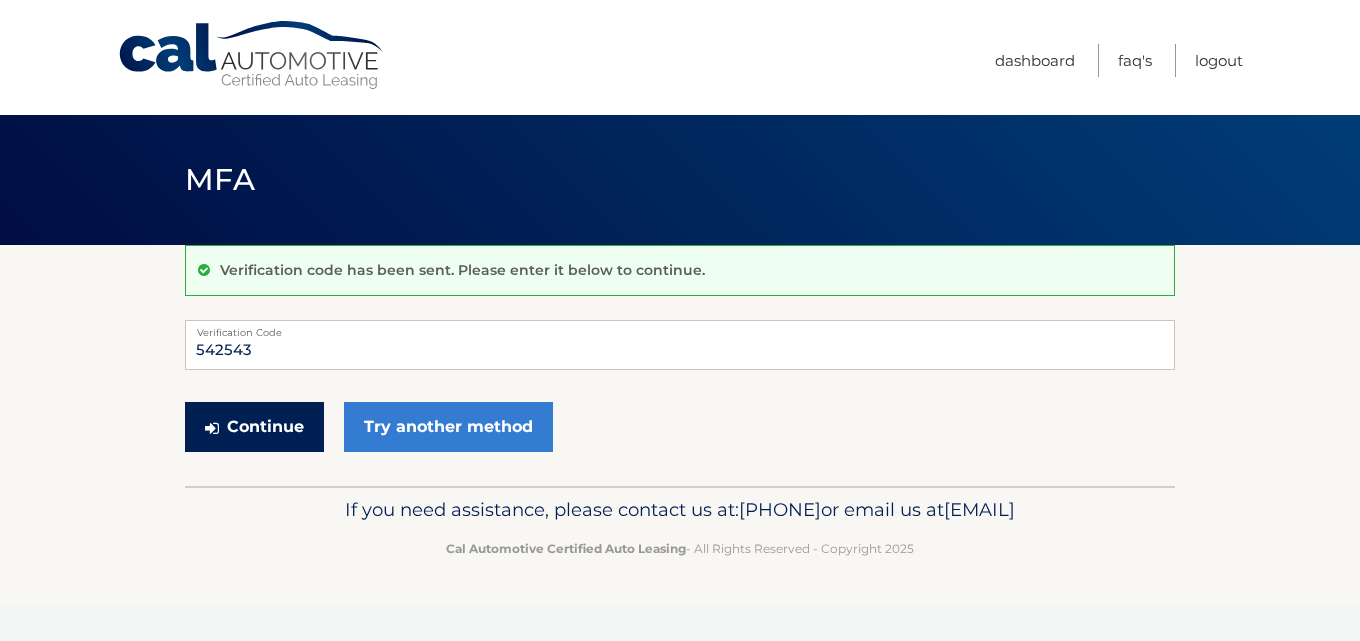 click on "Continue" at bounding box center [254, 427] 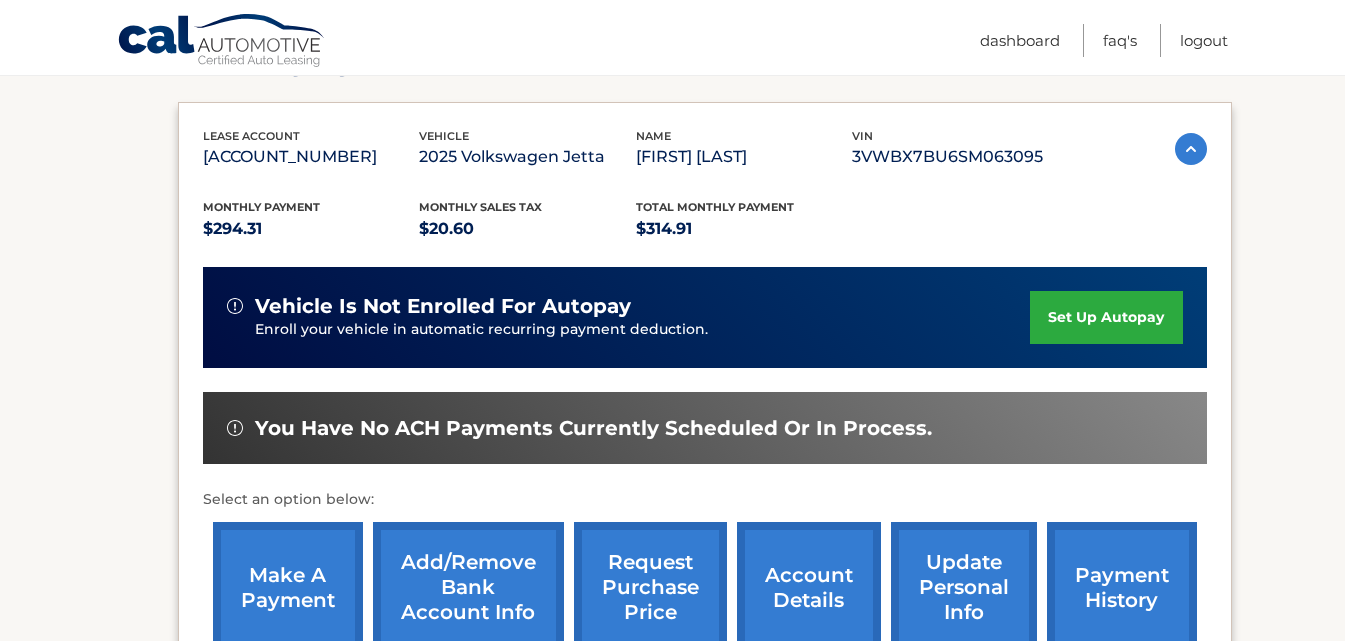 scroll, scrollTop: 300, scrollLeft: 0, axis: vertical 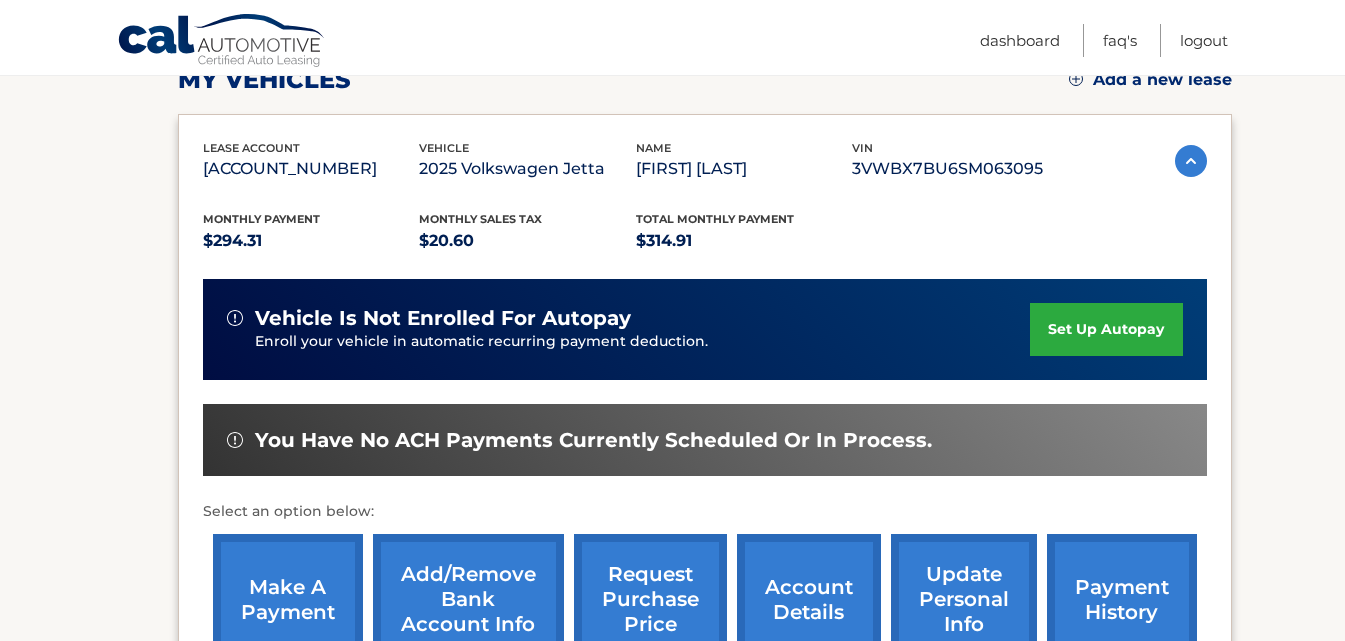 click on "set up autopay" at bounding box center [1106, 329] 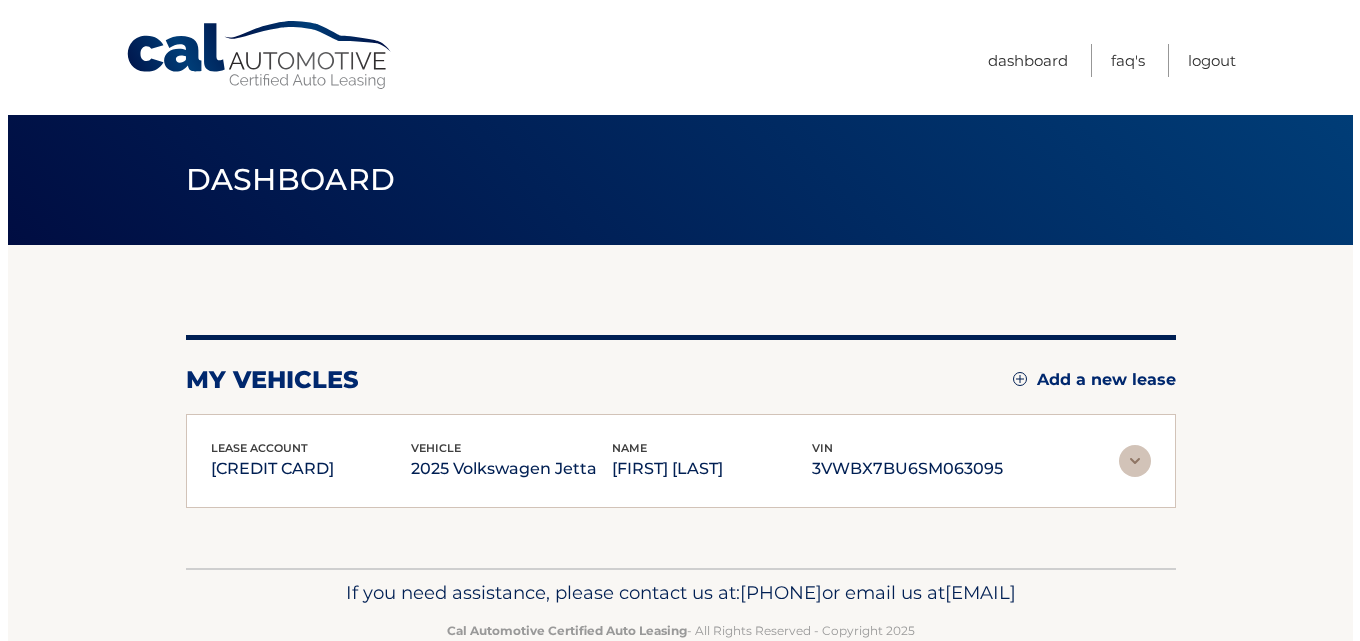 scroll, scrollTop: 0, scrollLeft: 0, axis: both 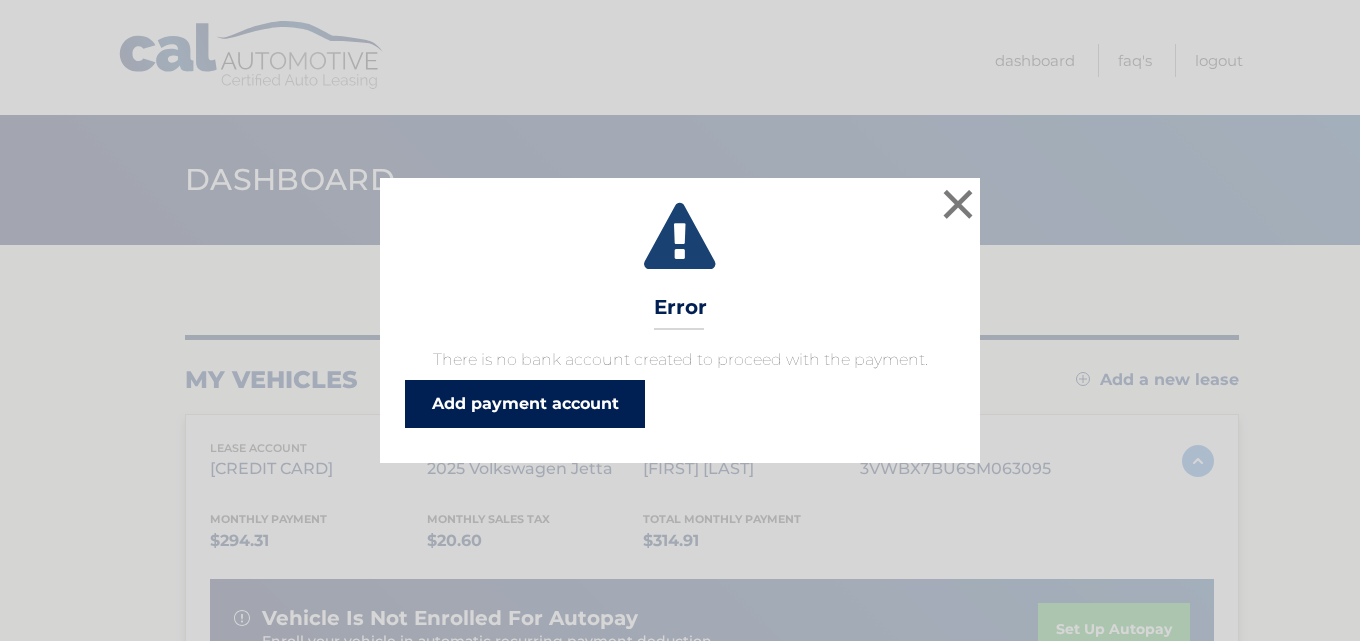 click on "Add payment account" at bounding box center [525, 404] 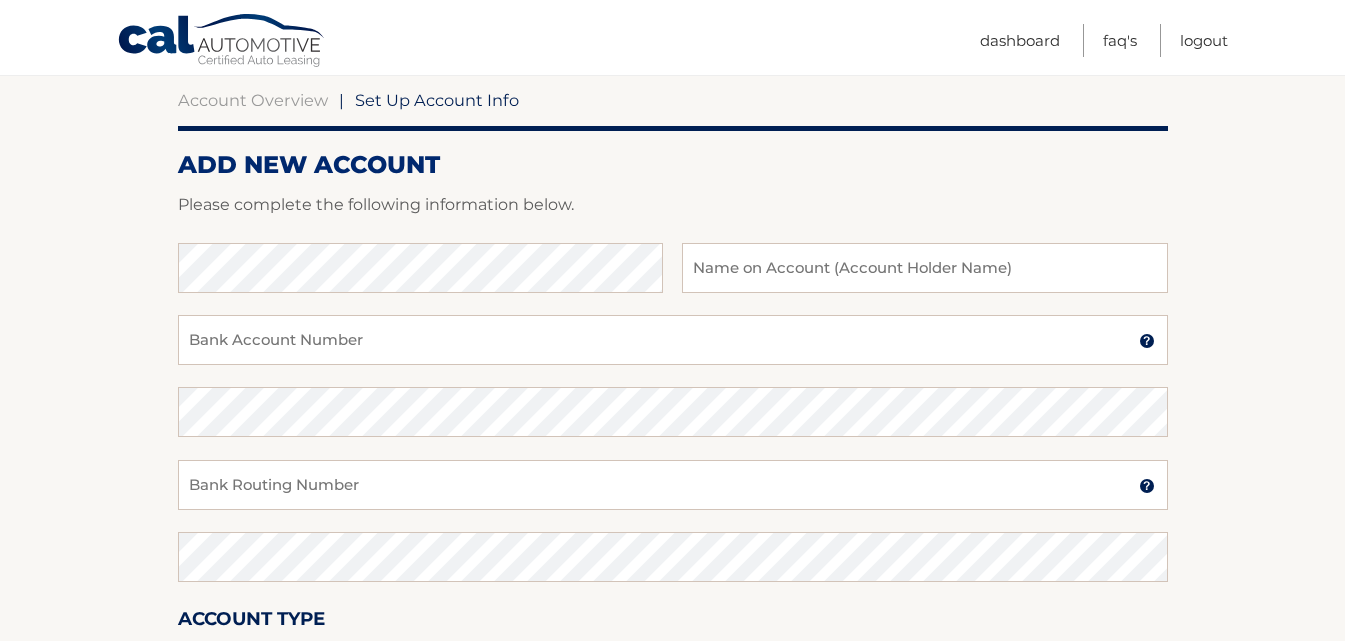 scroll, scrollTop: 200, scrollLeft: 0, axis: vertical 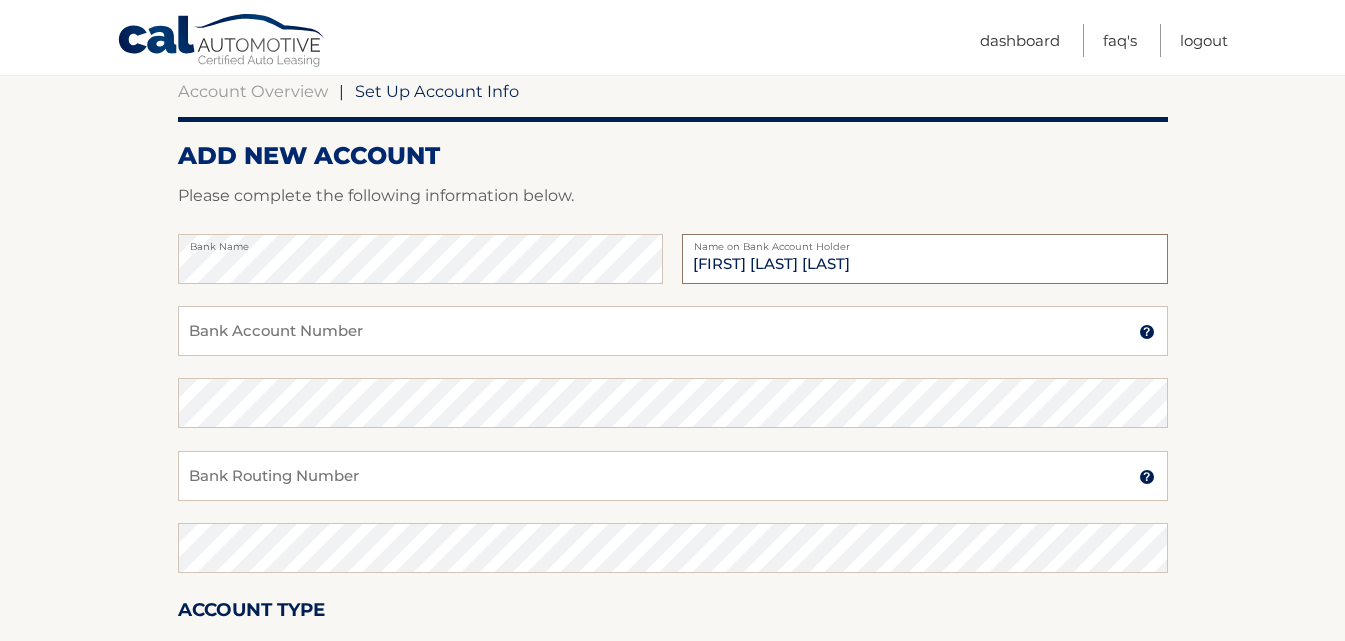 type on "Juan Santiago Rodriguez" 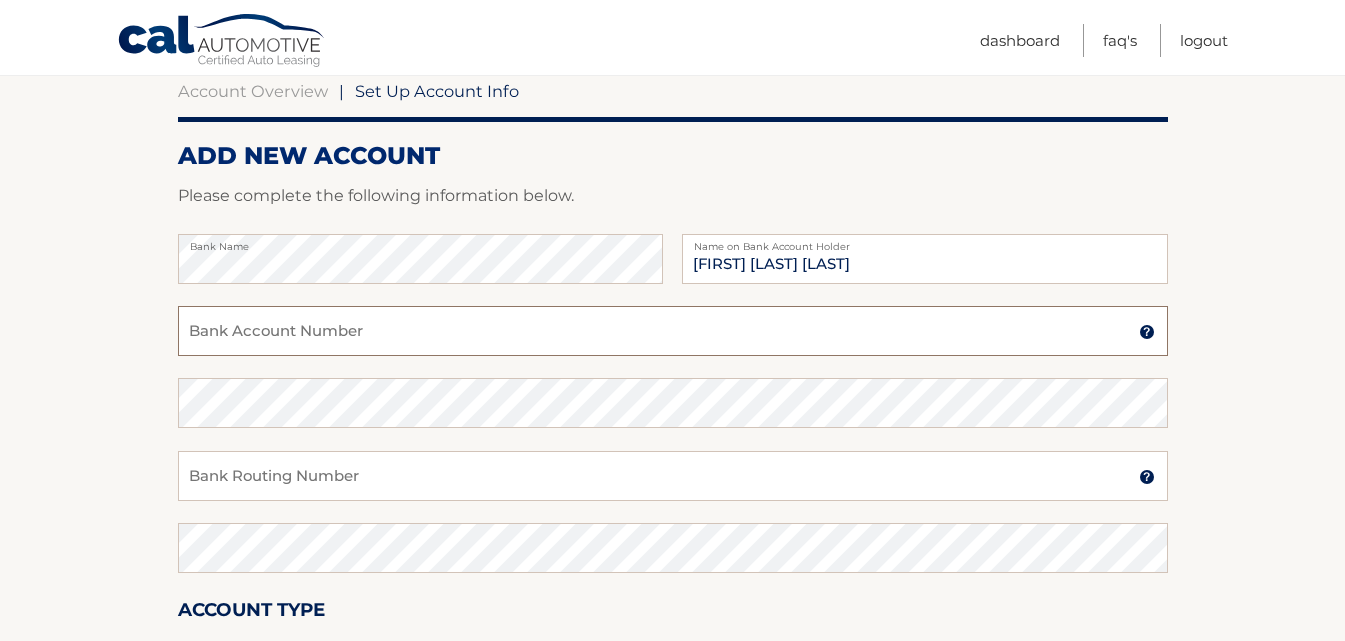 click on "Bank Account Number" at bounding box center (673, 331) 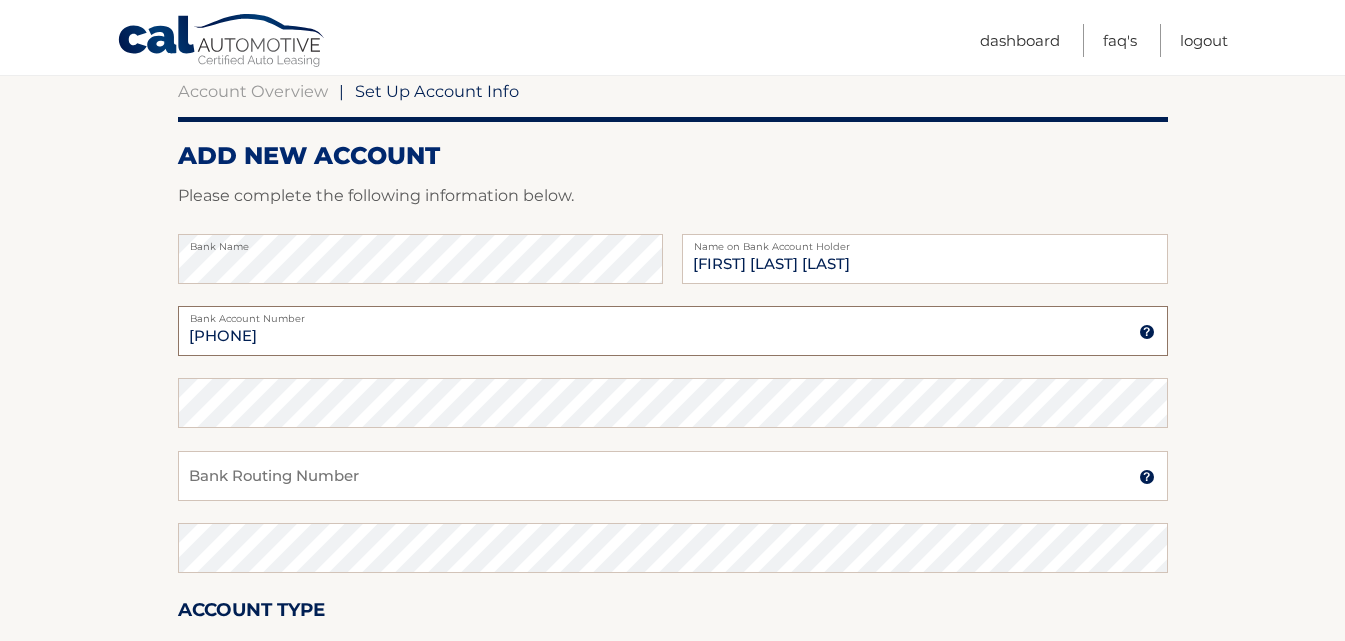 type on "898089078799" 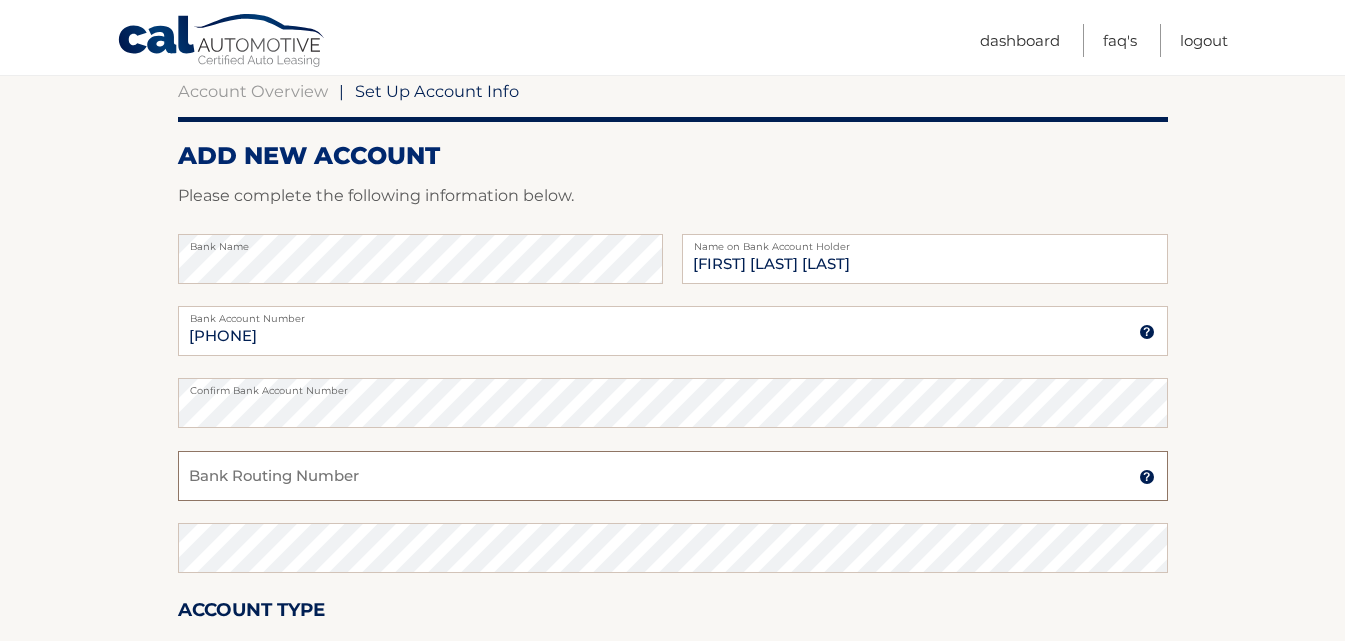 click on "Bank Routing Number" at bounding box center [673, 476] 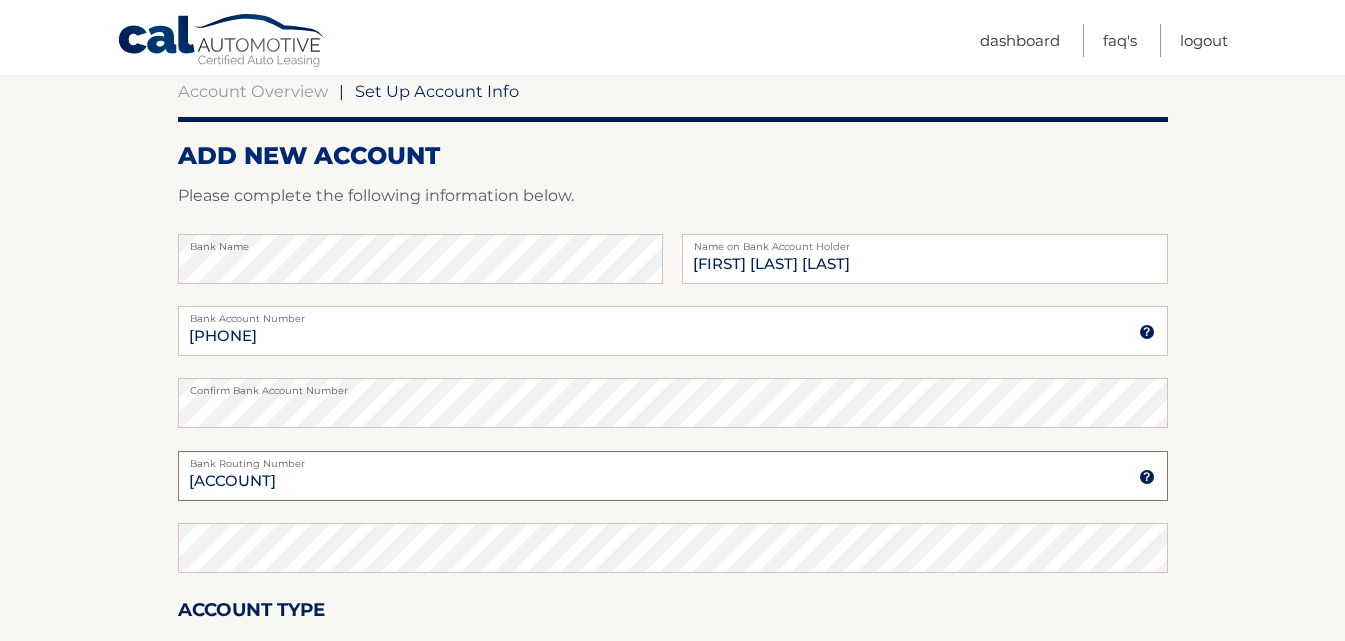 type on "063100277" 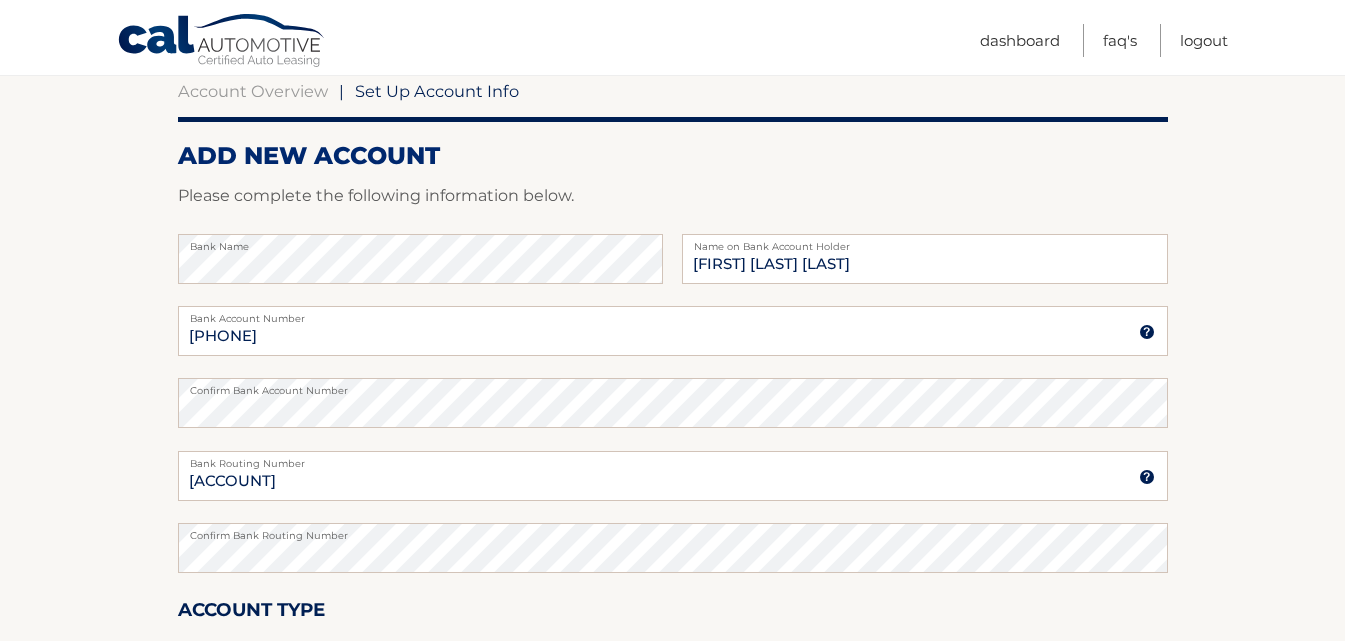 click on "Account Overview
|
Set Up Account Info
ADD NEW ACCOUNT
Please complete the following information below.
Bank Name
Juan Santiago Rodriguez
Name on Bank Account Holder
898089078799
Bank Account Number
A 3-17-digit number at the bottom of a check or bank statement. Contact Your bank if you need help." at bounding box center [672, 426] 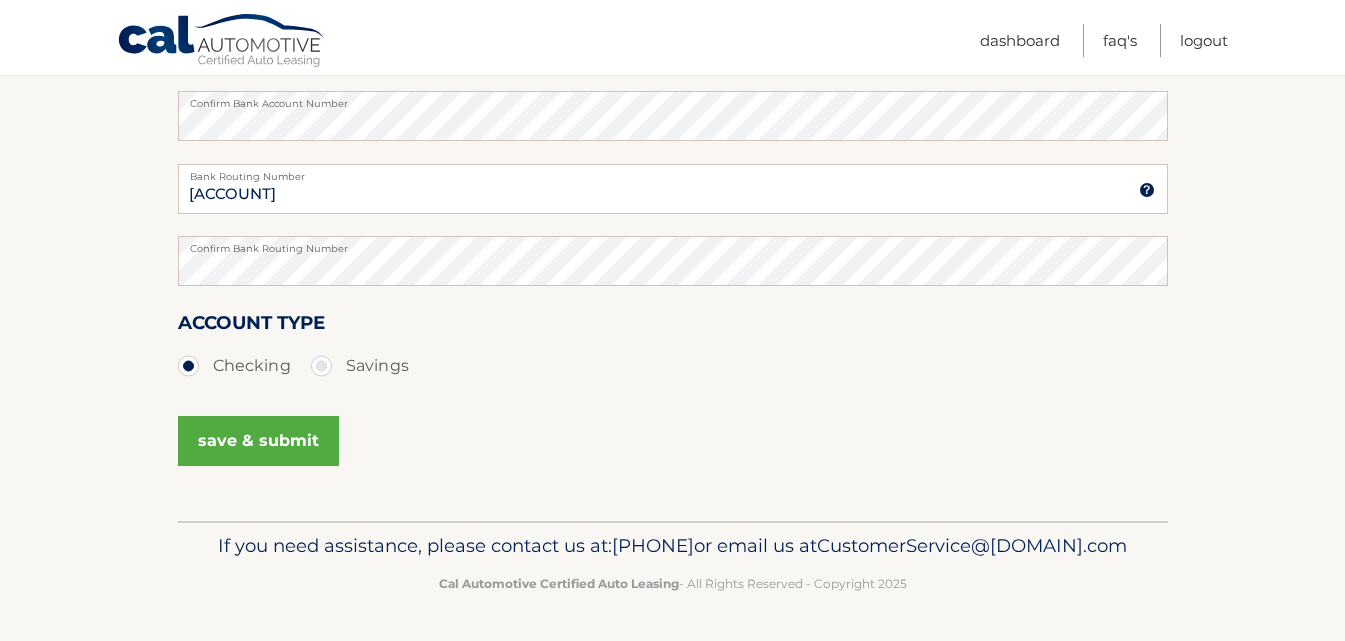 scroll, scrollTop: 519, scrollLeft: 0, axis: vertical 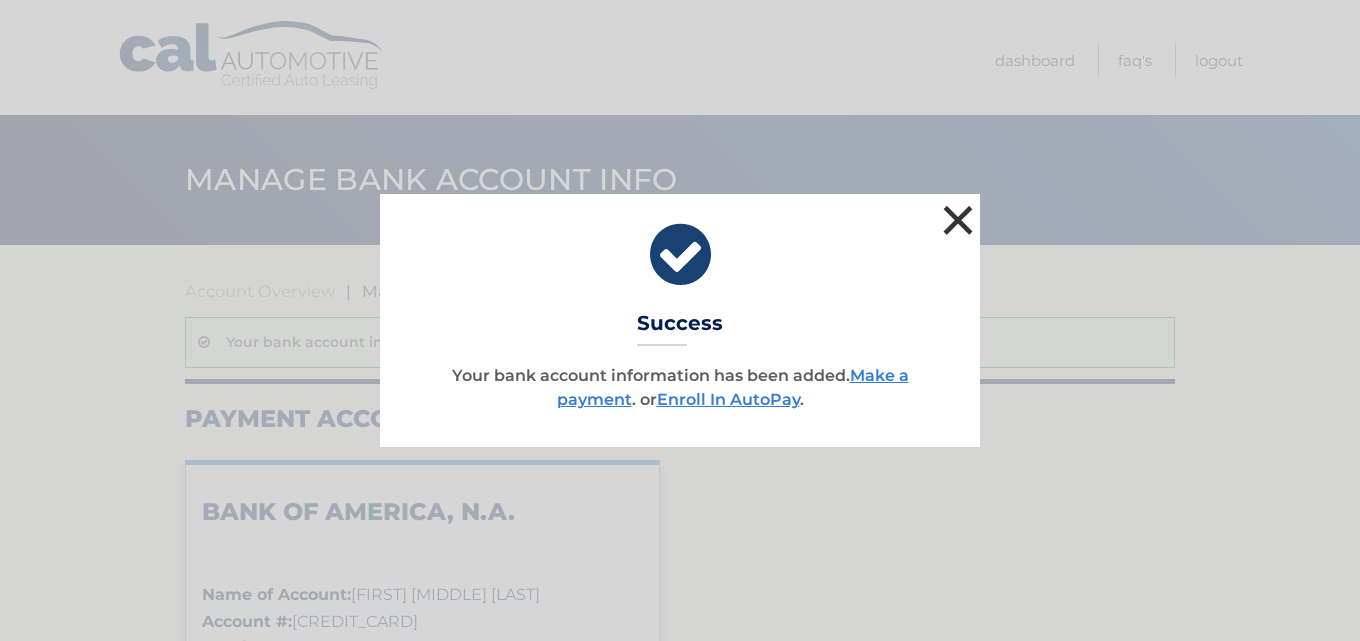 click on "×" at bounding box center [958, 220] 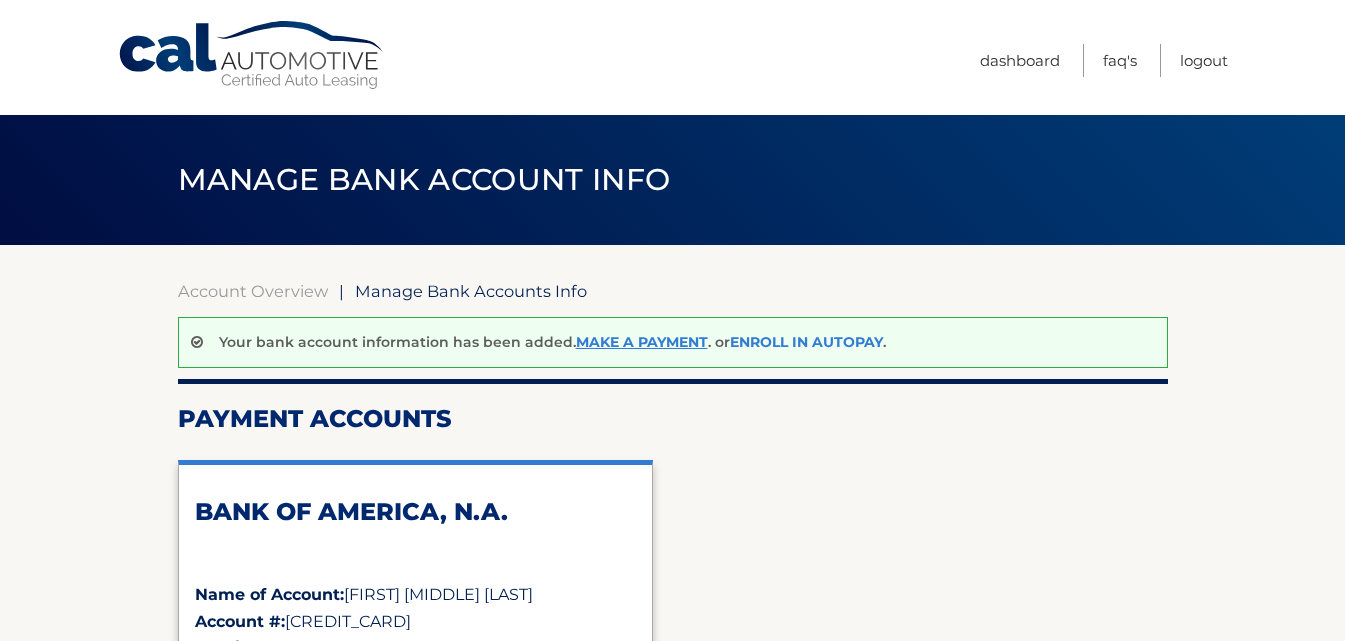 click on "Enroll In AutoPay" at bounding box center (806, 342) 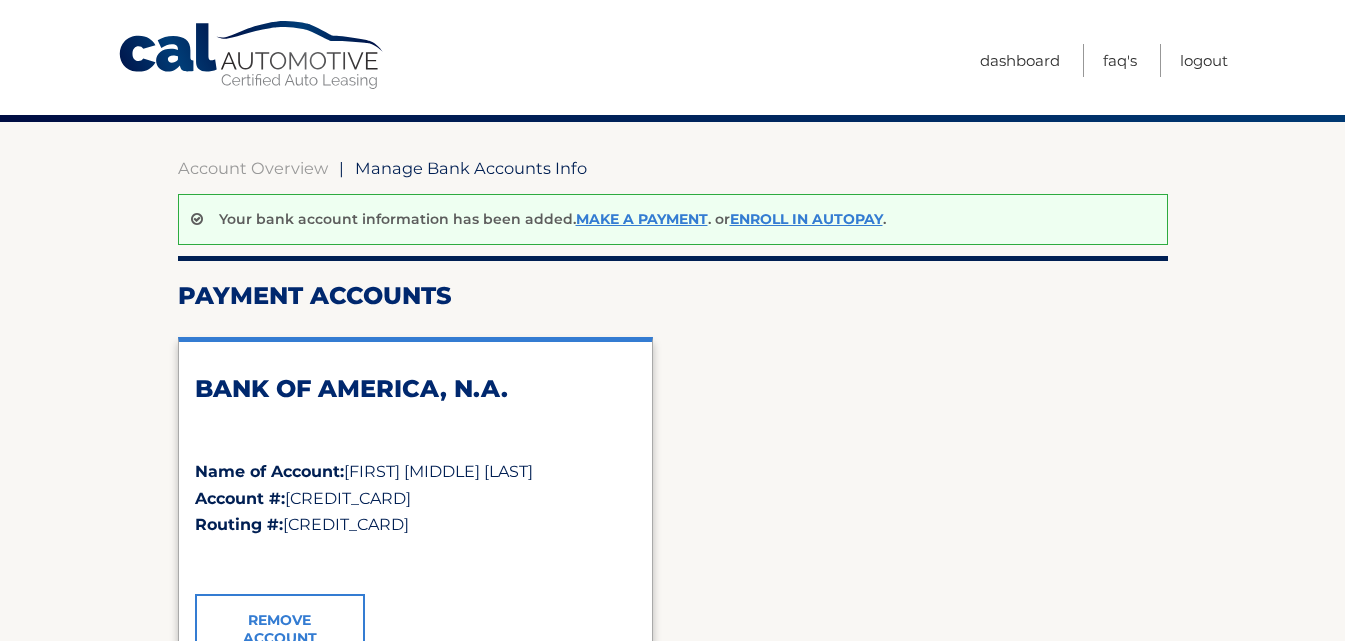 scroll, scrollTop: 400, scrollLeft: 0, axis: vertical 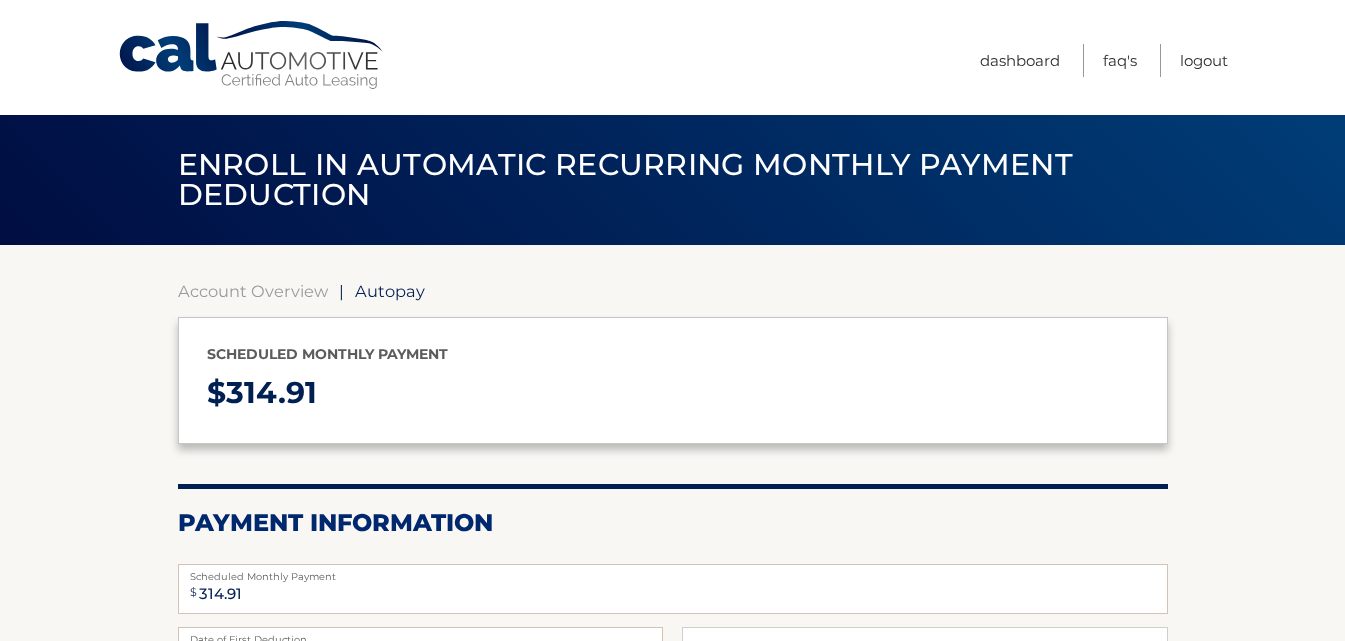 select on "NGJjYmFjNjEtYjlmNS00MTQyLThjZGItNjEyZjAwNmQ0ZmUw" 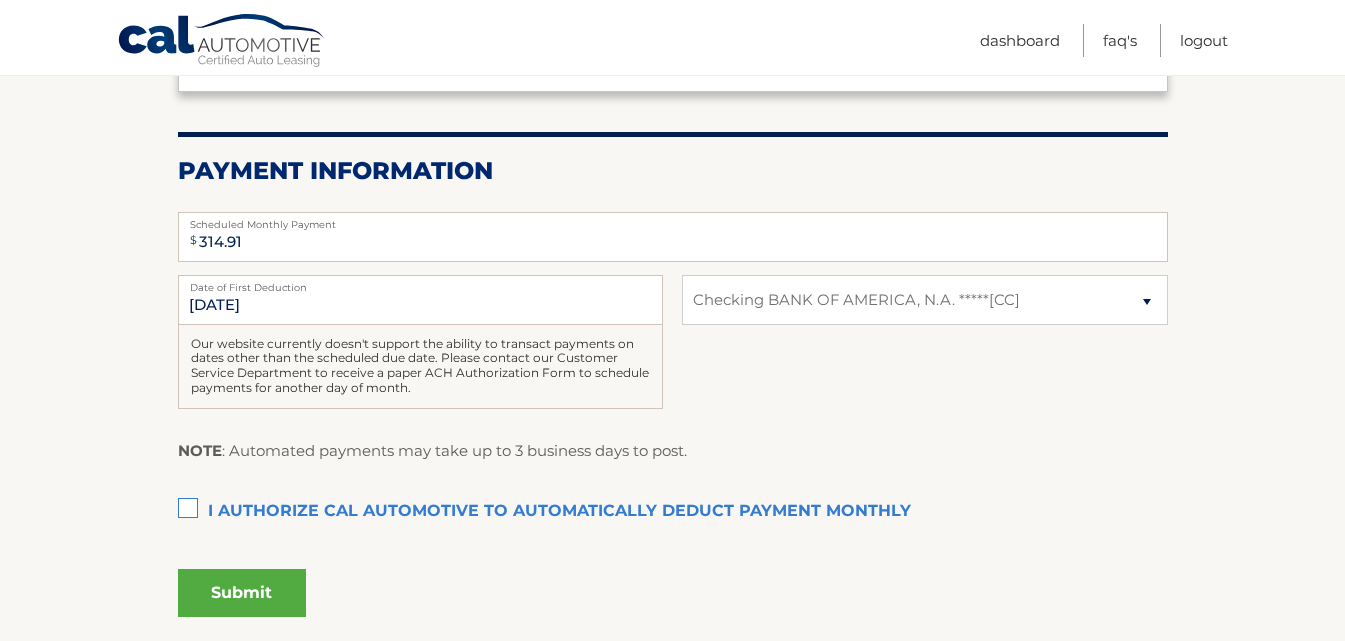 scroll, scrollTop: 400, scrollLeft: 0, axis: vertical 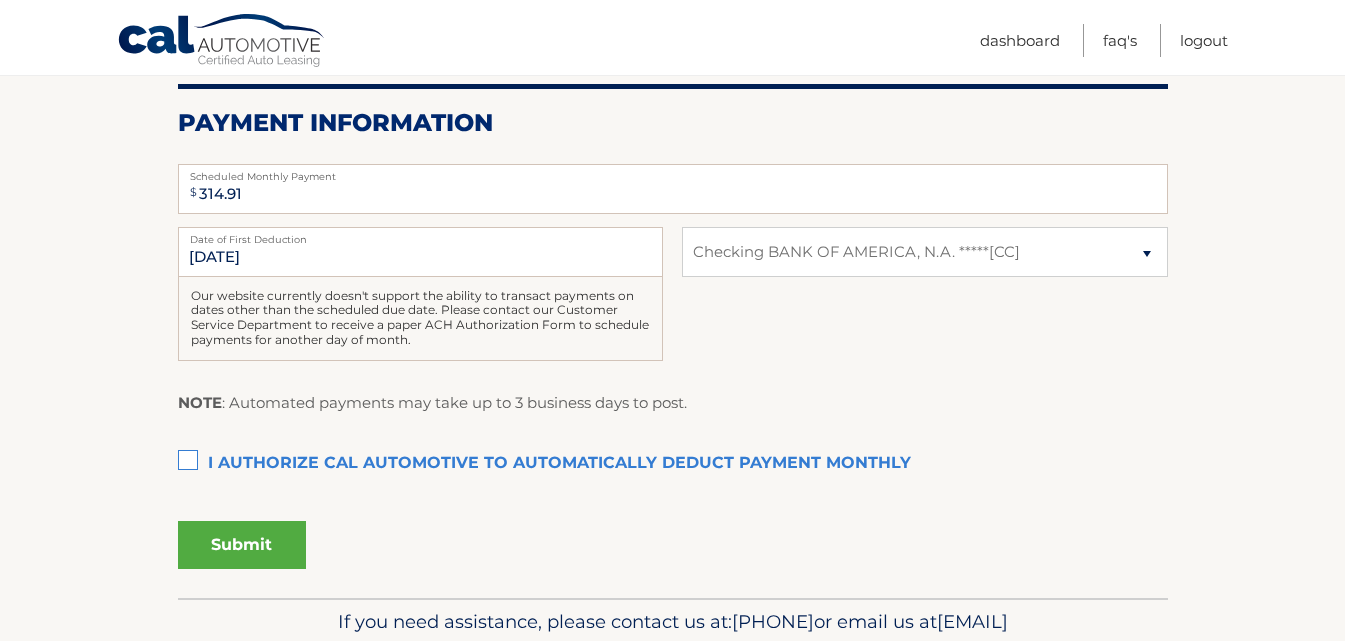 click on "[DATE]
Date of First Deduction
Our website currently doesn't support the ability to transact payments on dates other than the scheduled due date. Please contact our Customer Service Department to receive a paper ACH Authorization Form to schedule payments for another day of month.
Select Bank Account
Checking BANK OF AMERICA, N.A. *****[CC]" at bounding box center (673, 305) 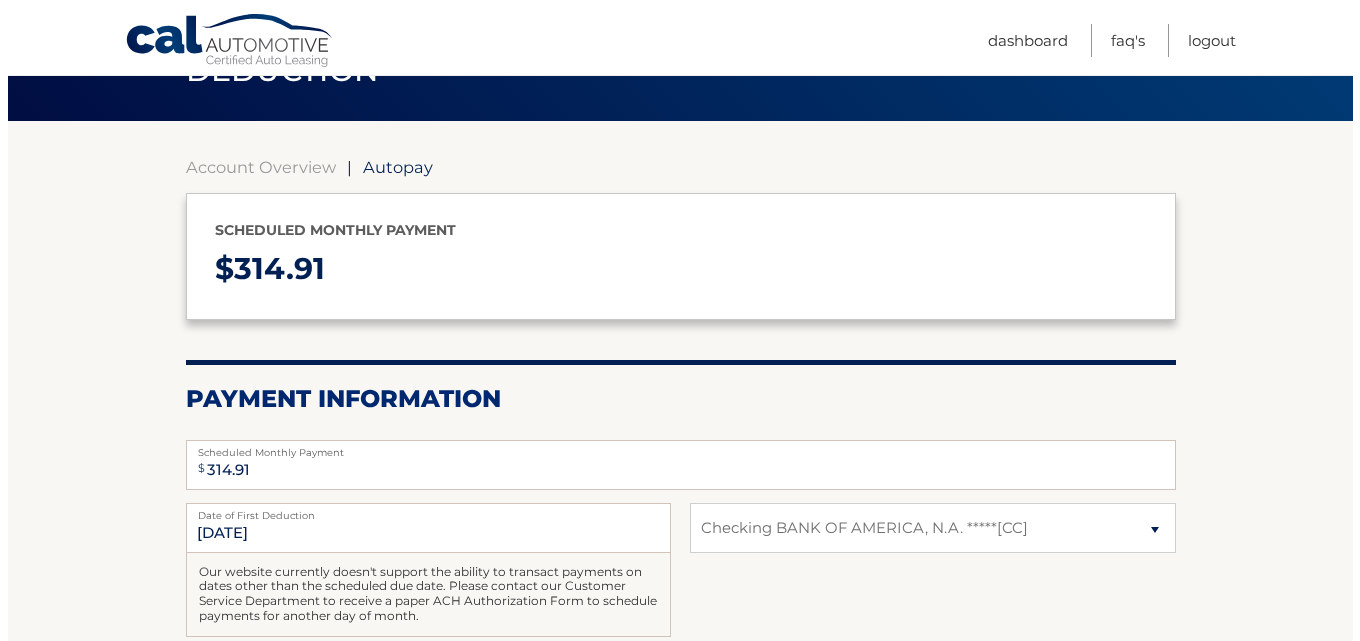 scroll, scrollTop: 508, scrollLeft: 0, axis: vertical 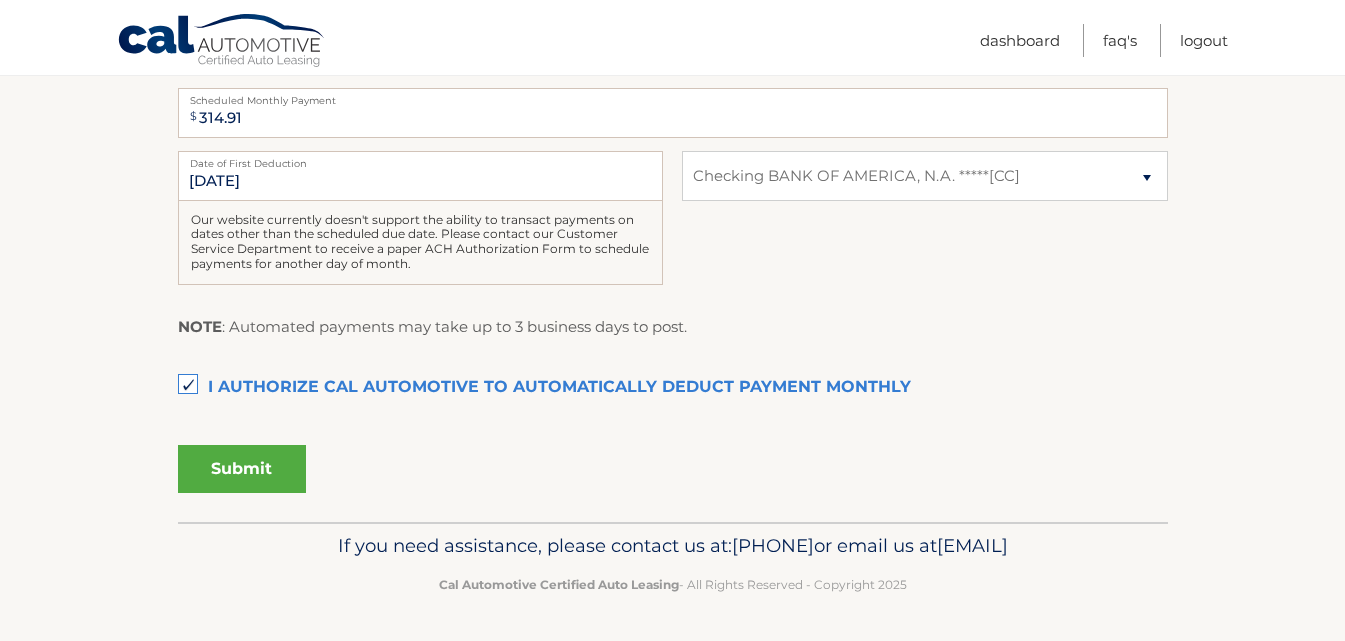 click on "Submit" at bounding box center (242, 469) 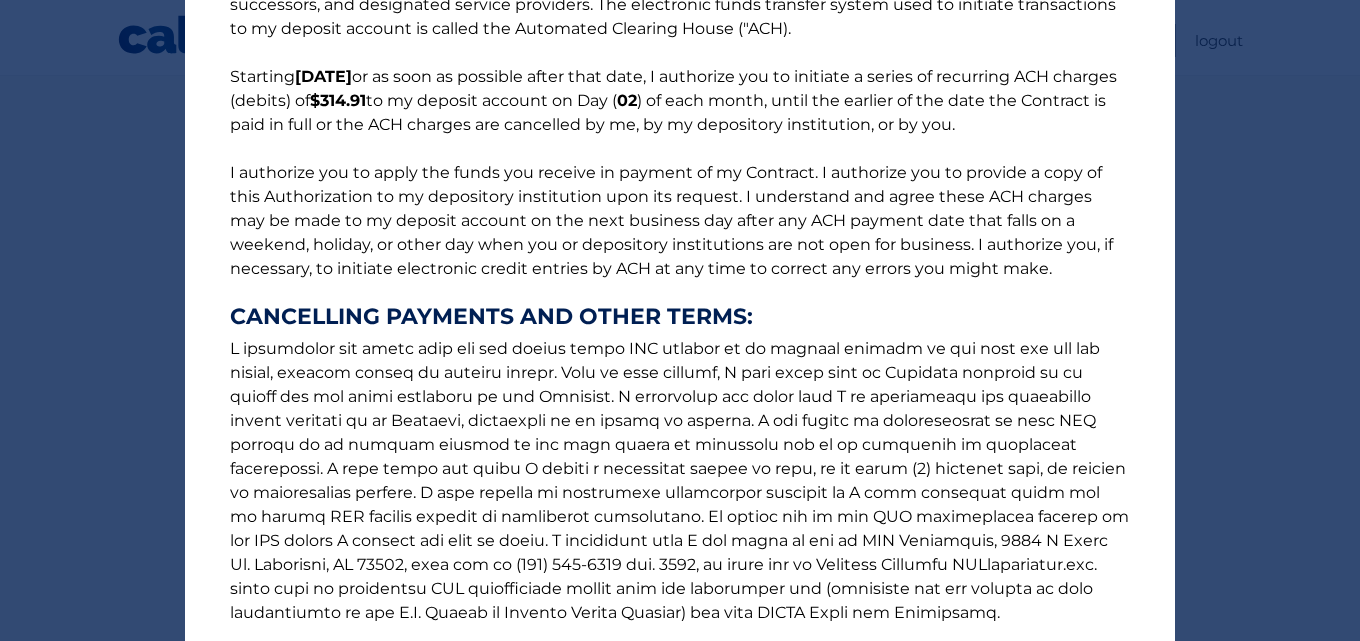 scroll, scrollTop: 328, scrollLeft: 0, axis: vertical 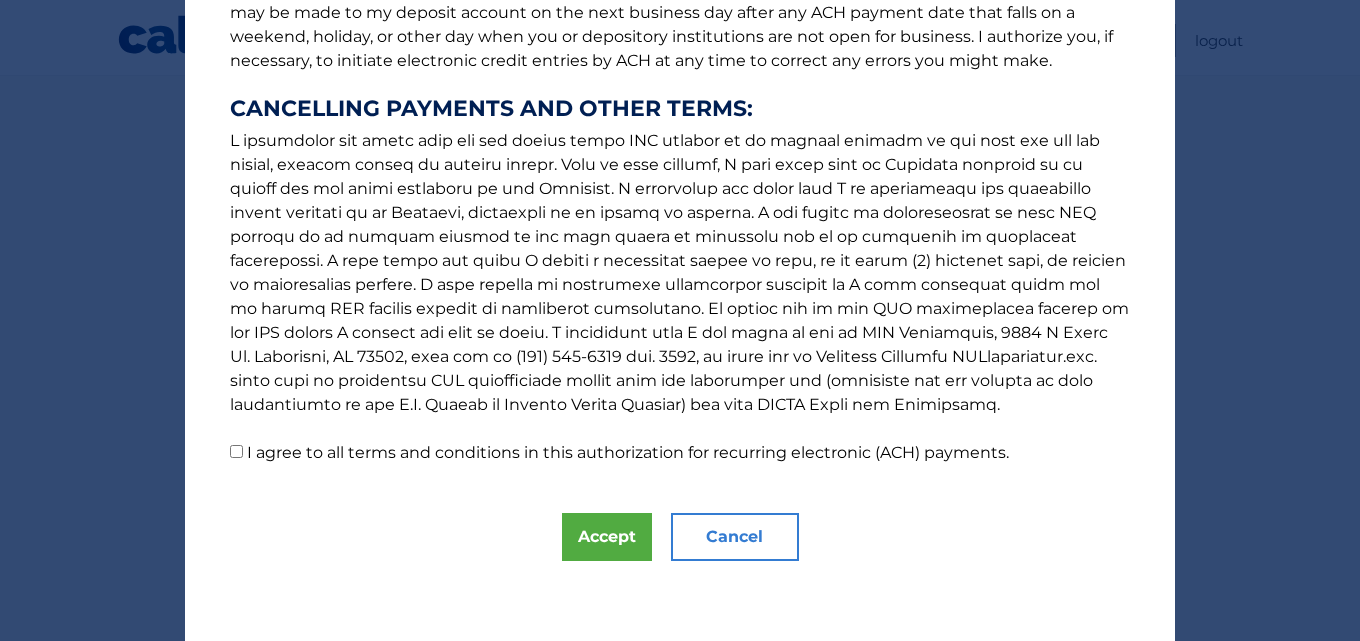 click on "The words "I" "me" and "my" mean any identified Customer who signs this Authorization for Recurring Electronic (ACH) Payments ("Authorization") in connection with the motor vehicle lease agreement with the contract number referenced above (the "Contract"). The terms "you" and "your' mean CAL Automotive and its assigns, successors, and designated service providers. The electronic funds transfer system used to initiate transactions to my deposit account is called the Automated Clearing House ("ACH).
Starting  [DATE]   or as soon as possible after that date, I authorize you to initiate a series of recurring ACH charges (debits) of  $314.91  to my deposit account on Day ( 02 ) of each month, until the earlier of the date the Contract is paid in full or the ACH charges are cancelled by me, by my depository institution, or by you.  CANCELLING PAYMENTS AND OTHER TERMS:
Accept Cancel ×" at bounding box center [680, 156] 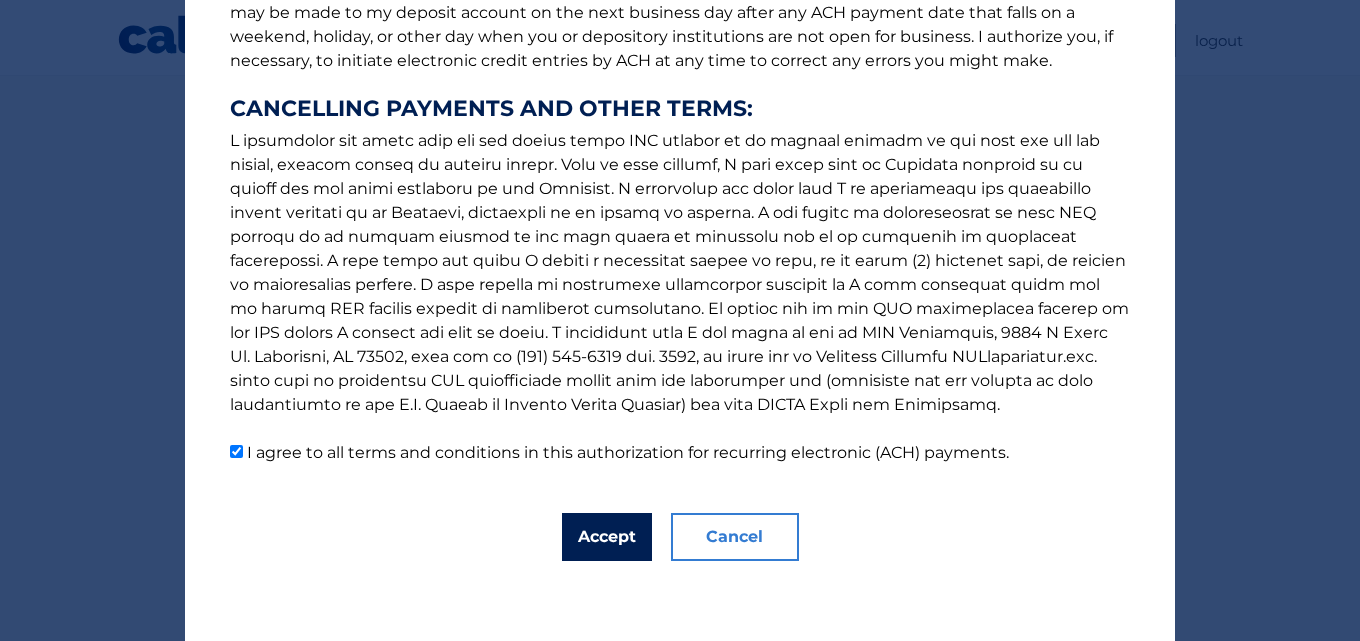 click on "Accept" at bounding box center [607, 537] 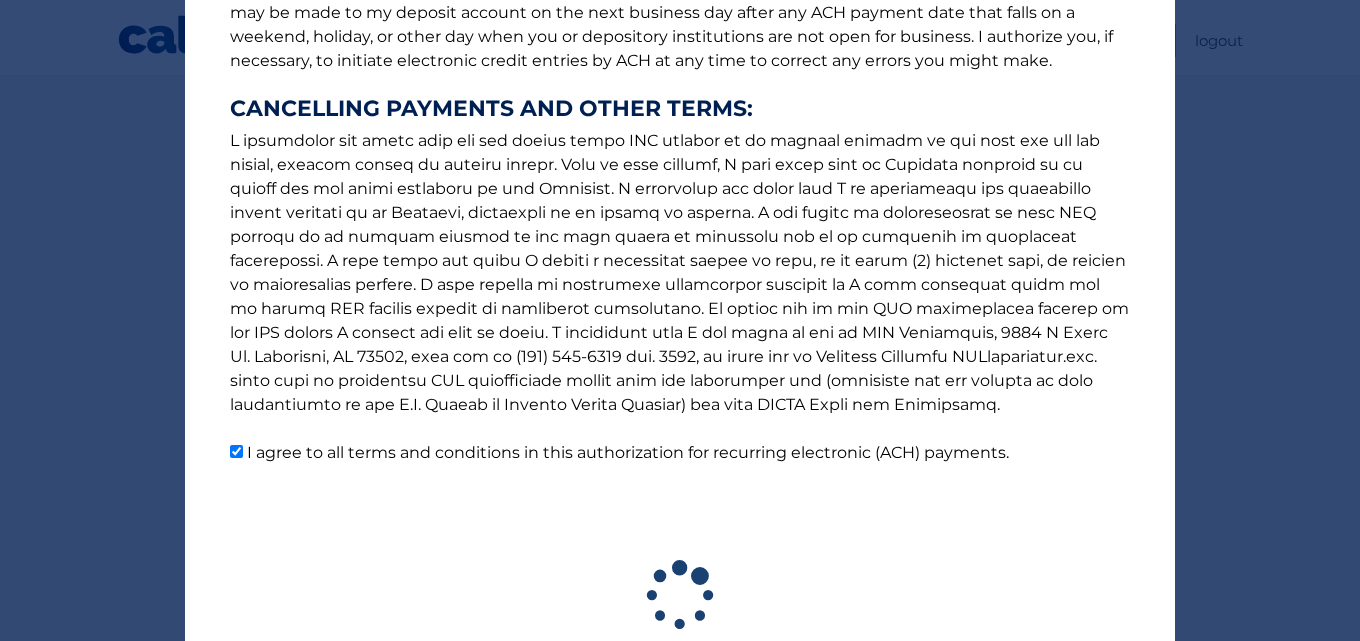 scroll, scrollTop: 452, scrollLeft: 0, axis: vertical 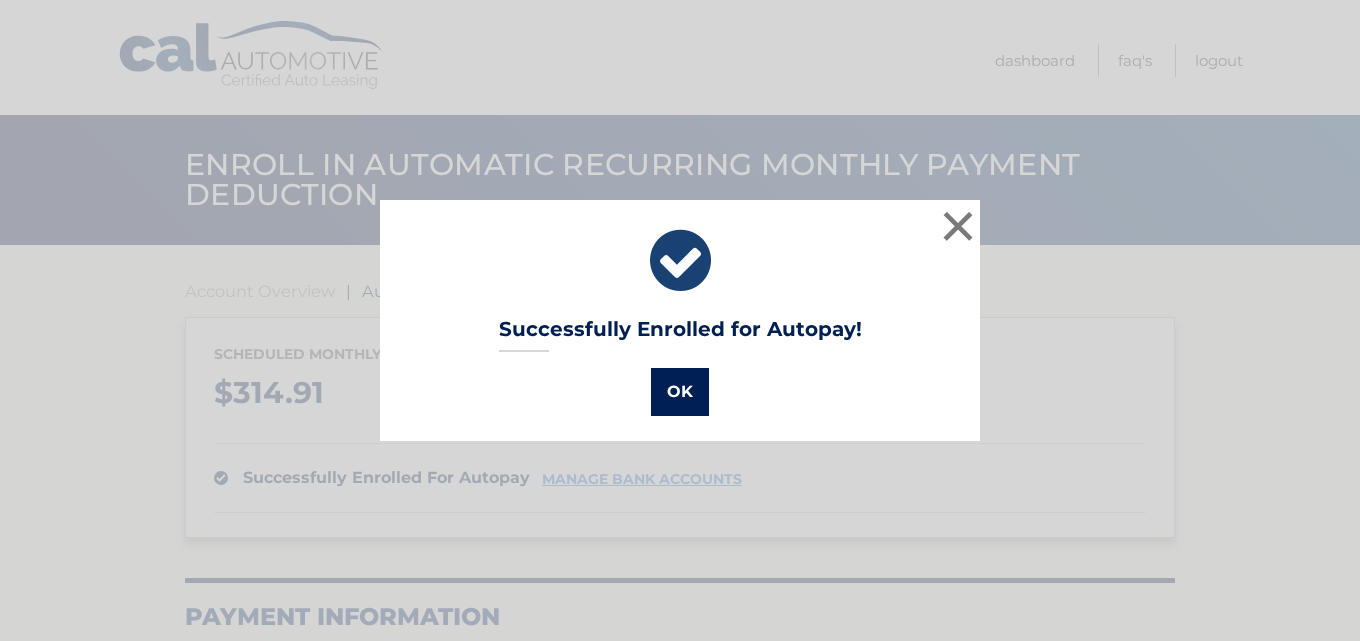 click on "OK" at bounding box center [680, 392] 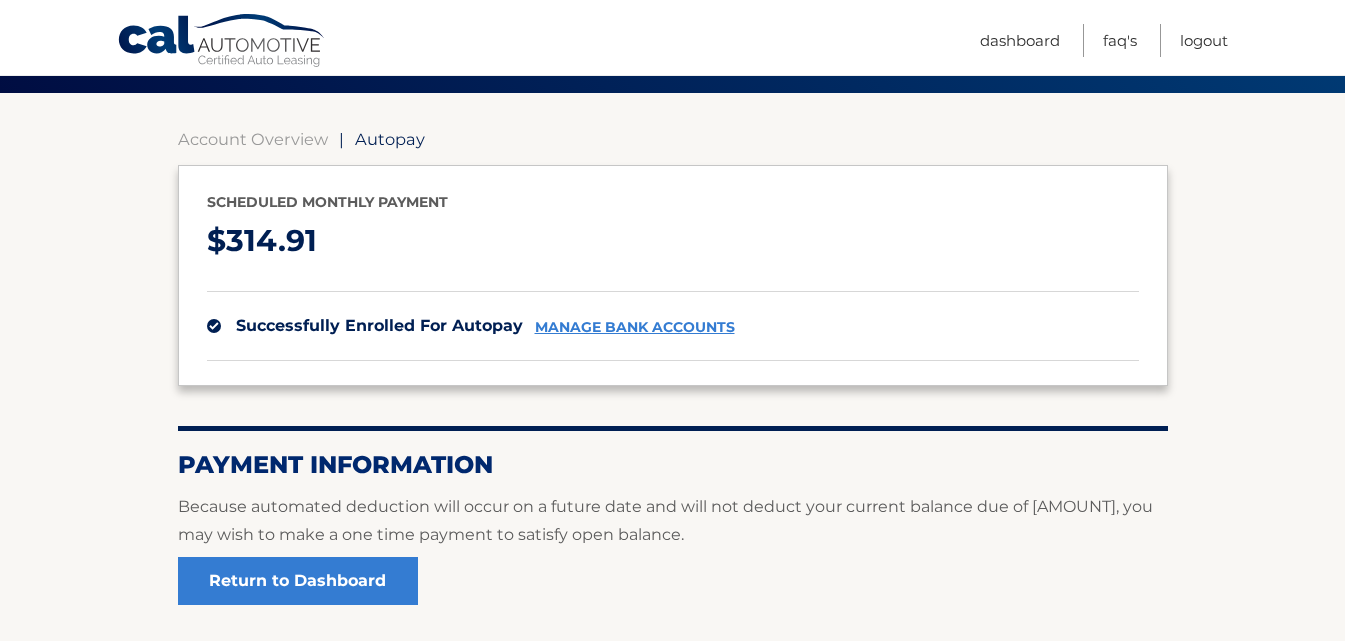 scroll, scrollTop: 200, scrollLeft: 0, axis: vertical 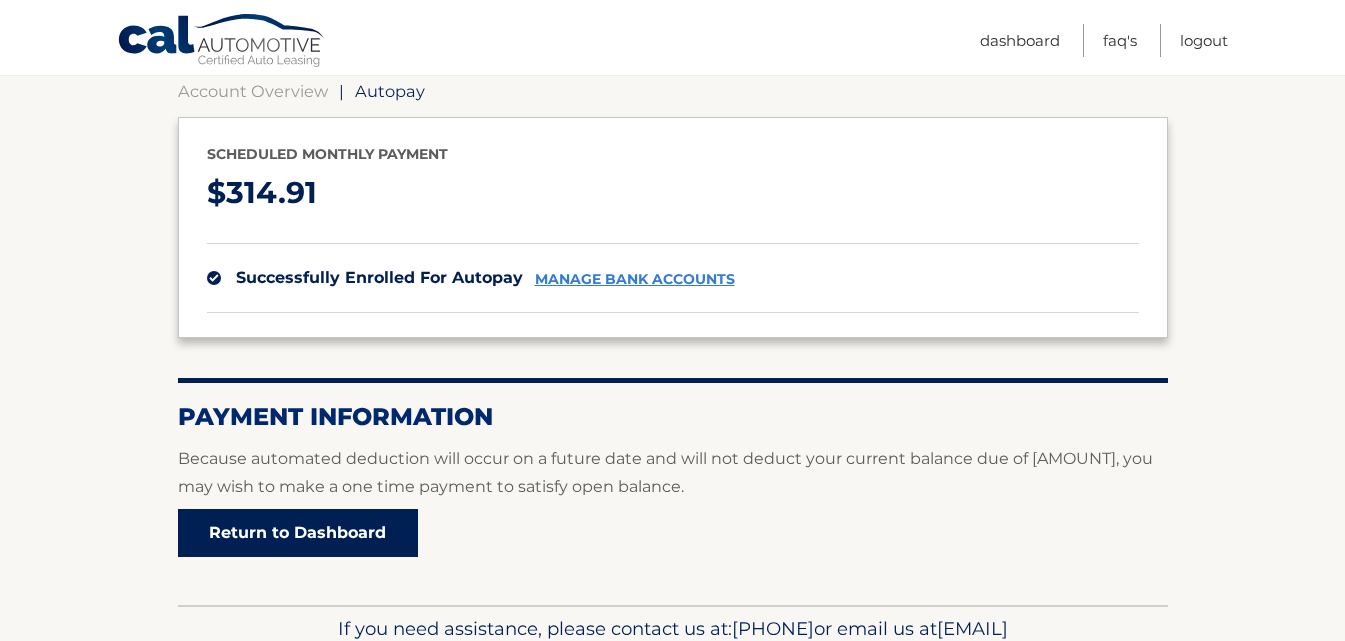 click on "Return to Dashboard" at bounding box center (298, 533) 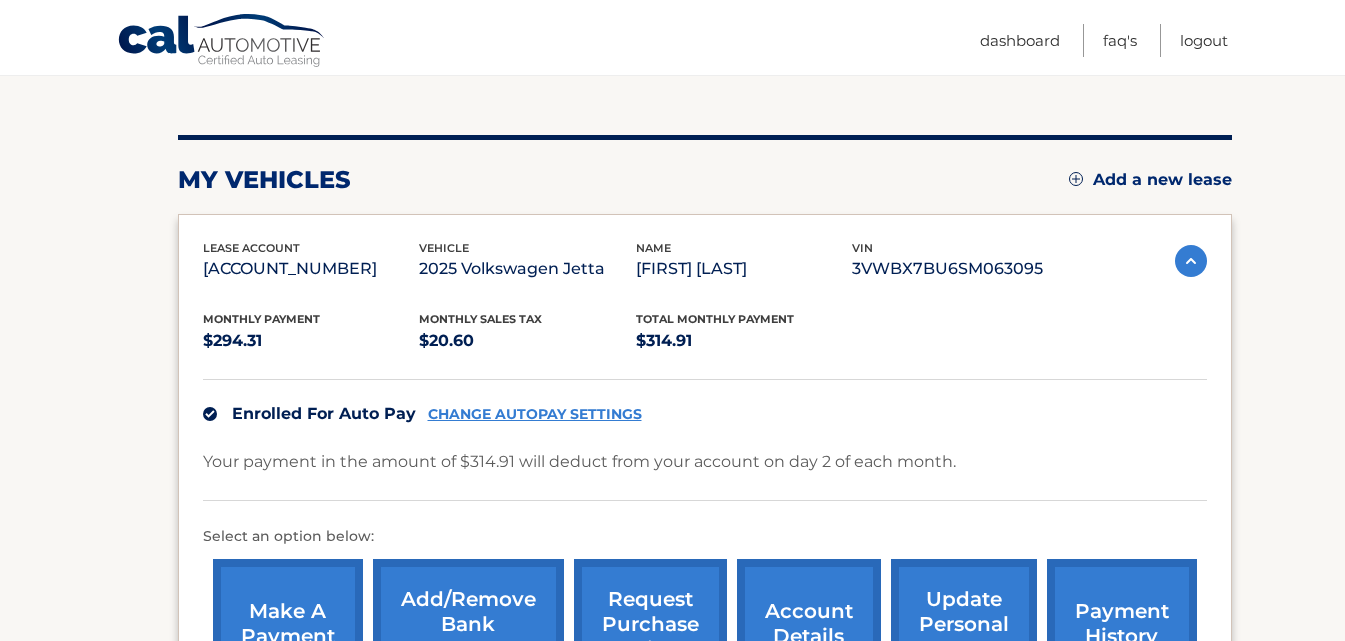 scroll, scrollTop: 300, scrollLeft: 0, axis: vertical 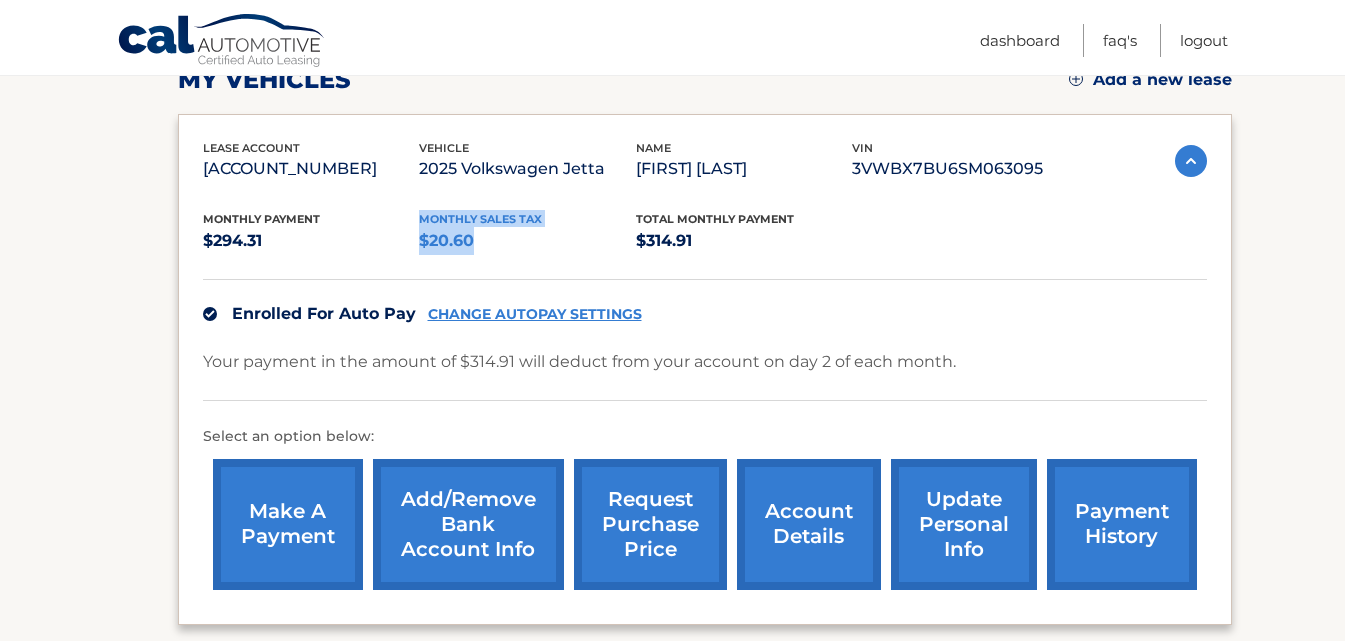 drag, startPoint x: 476, startPoint y: 244, endPoint x: 416, endPoint y: 245, distance: 60.00833 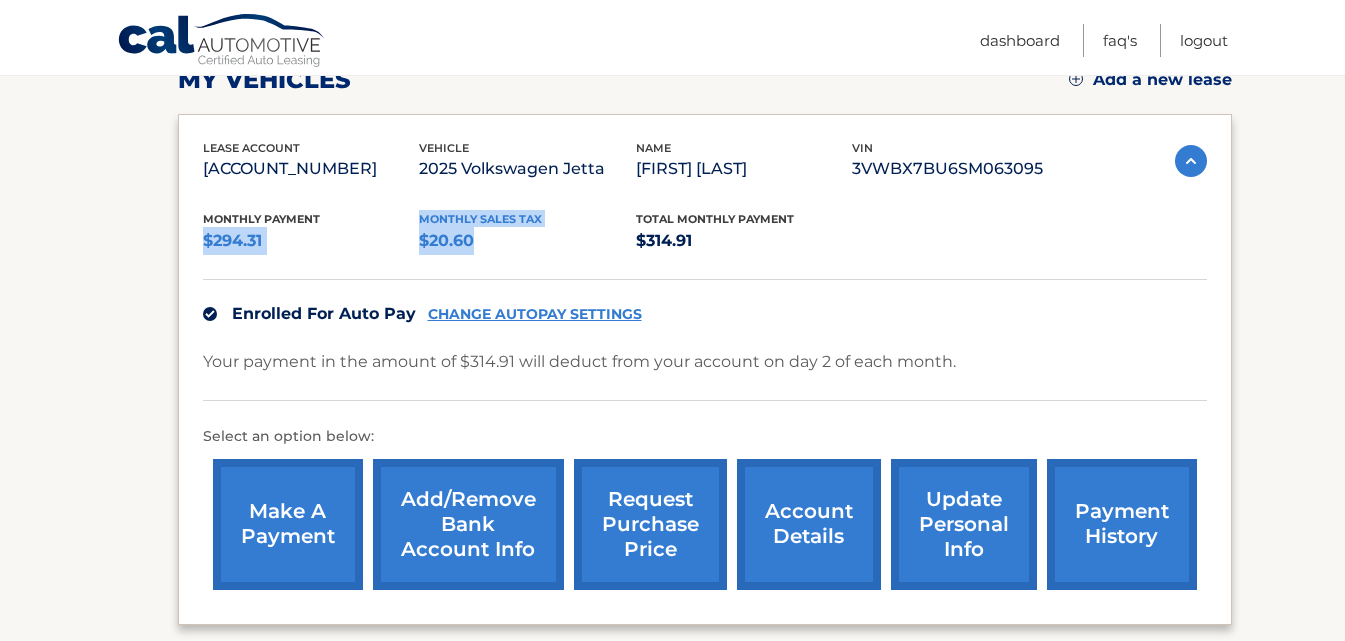 drag, startPoint x: 468, startPoint y: 242, endPoint x: 404, endPoint y: 222, distance: 67.052216 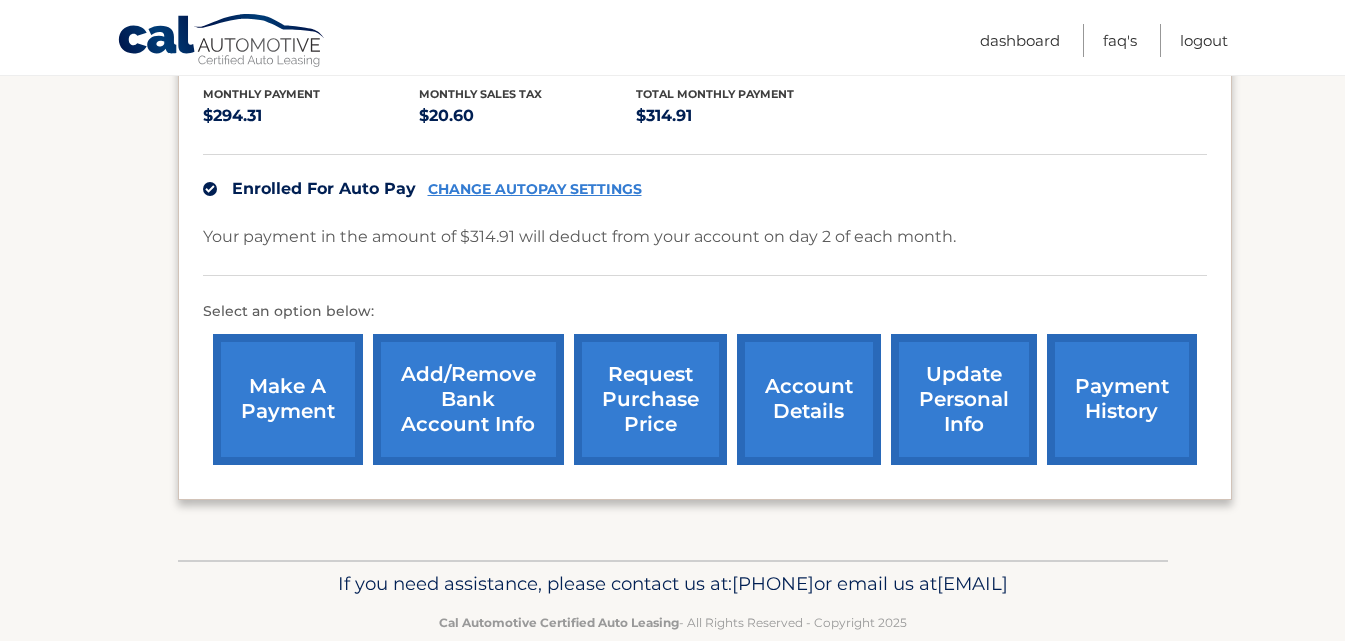 scroll, scrollTop: 195, scrollLeft: 0, axis: vertical 